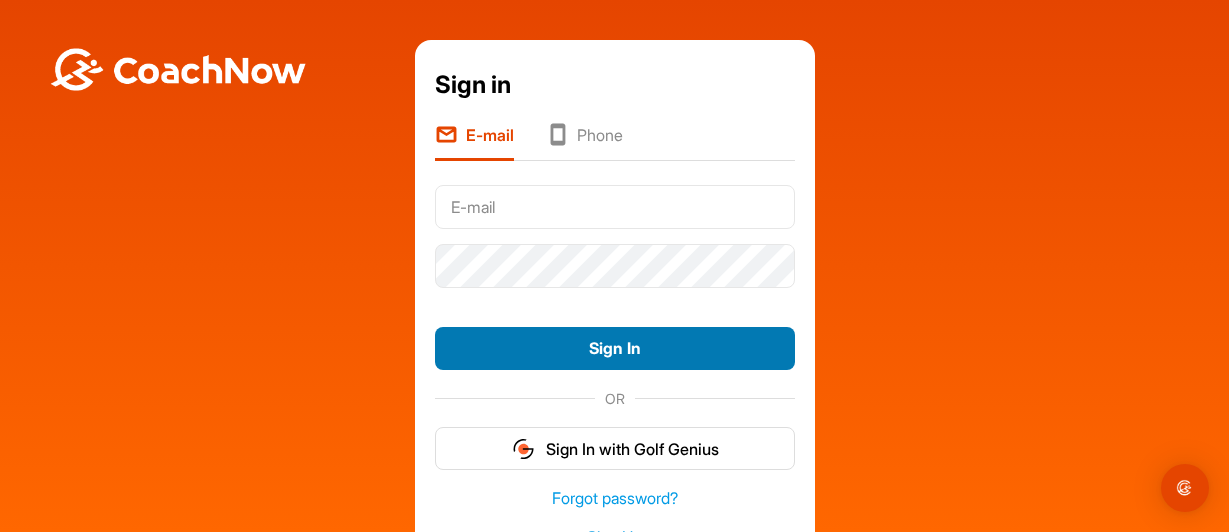 scroll, scrollTop: 0, scrollLeft: 0, axis: both 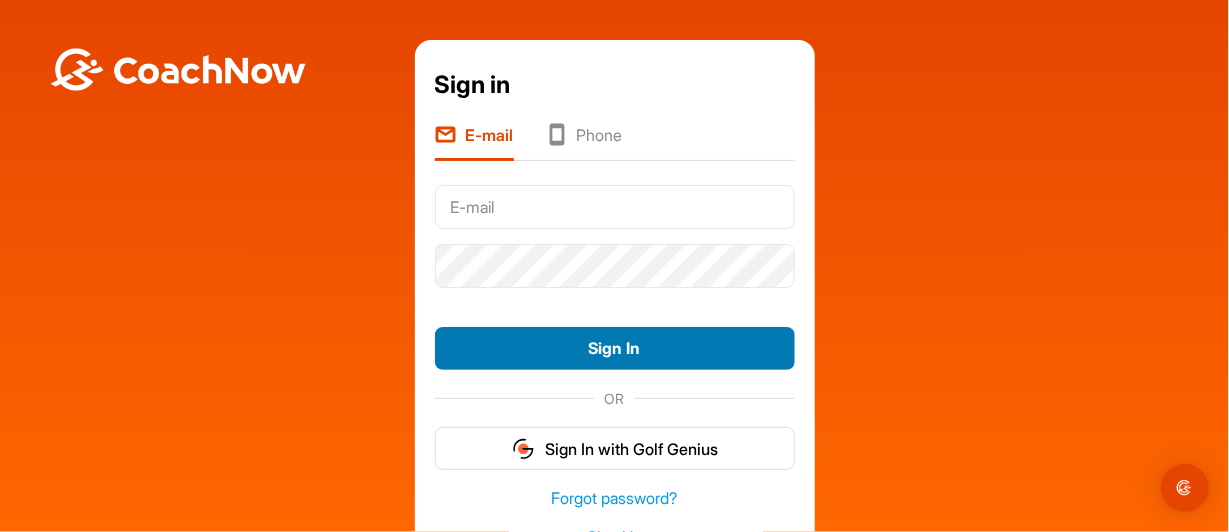 type on "[USERNAME]@example.com" 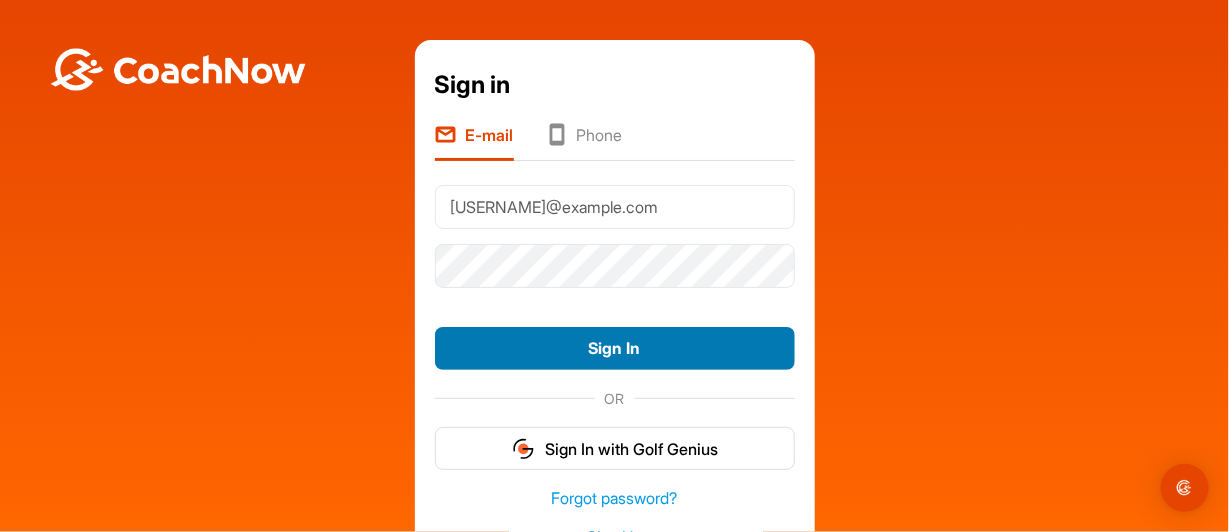 click on "Sign In" at bounding box center (615, 348) 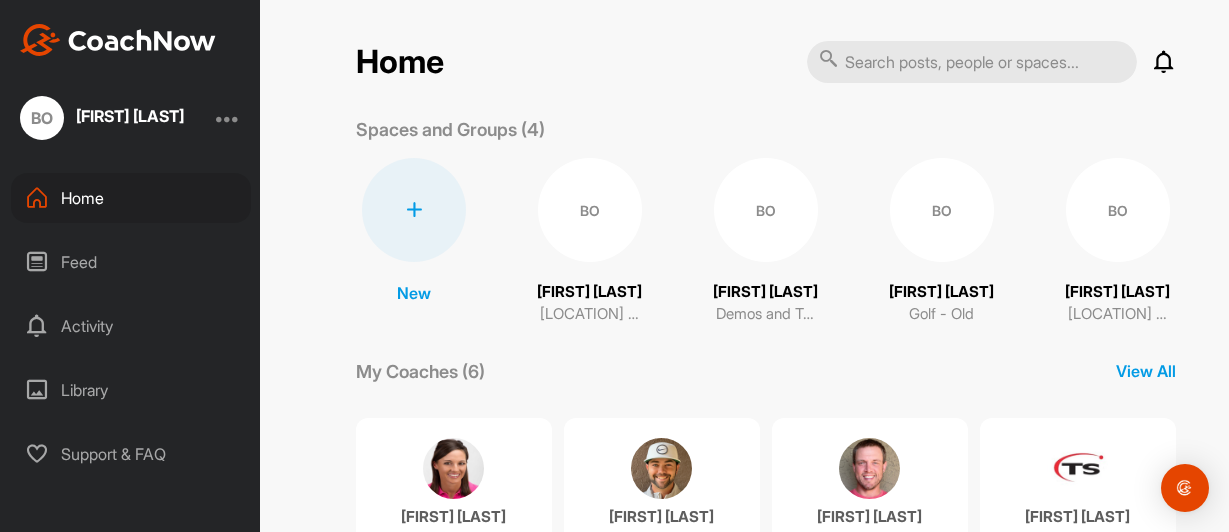 scroll, scrollTop: 0, scrollLeft: 0, axis: both 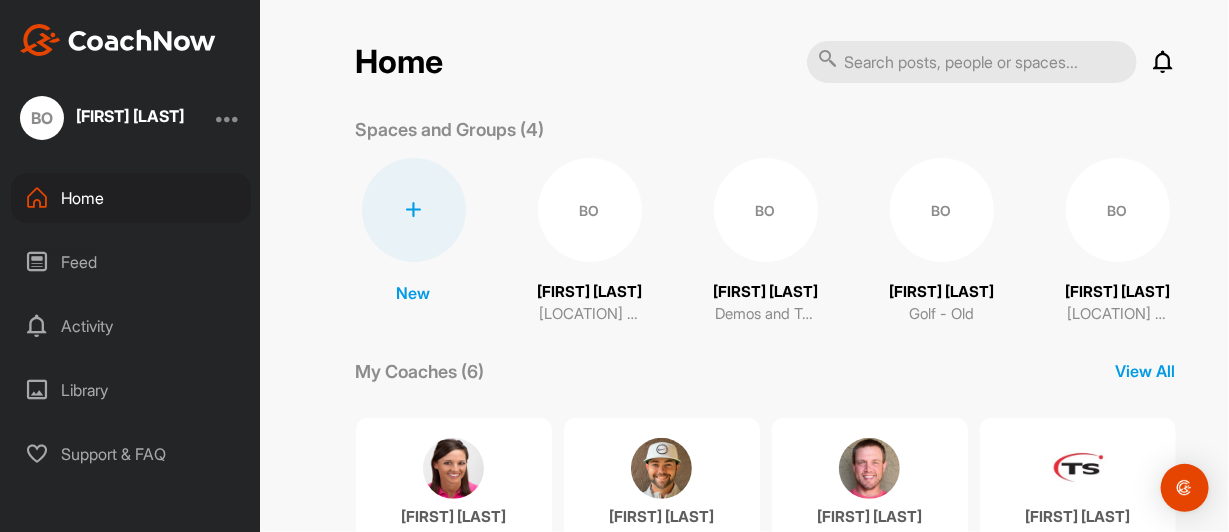 click on "Activity" at bounding box center (131, 326) 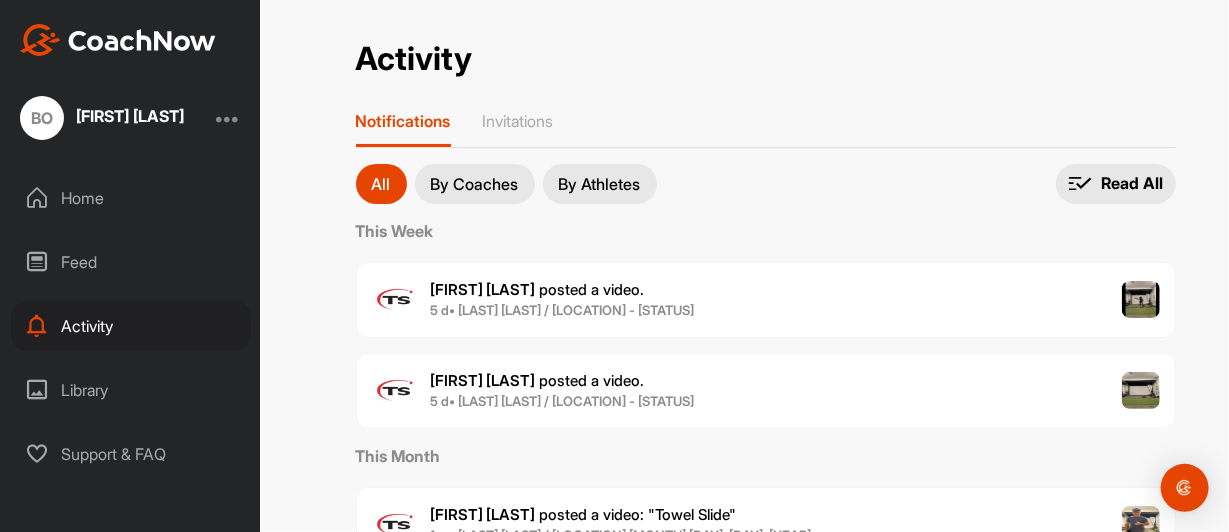 scroll, scrollTop: 99, scrollLeft: 0, axis: vertical 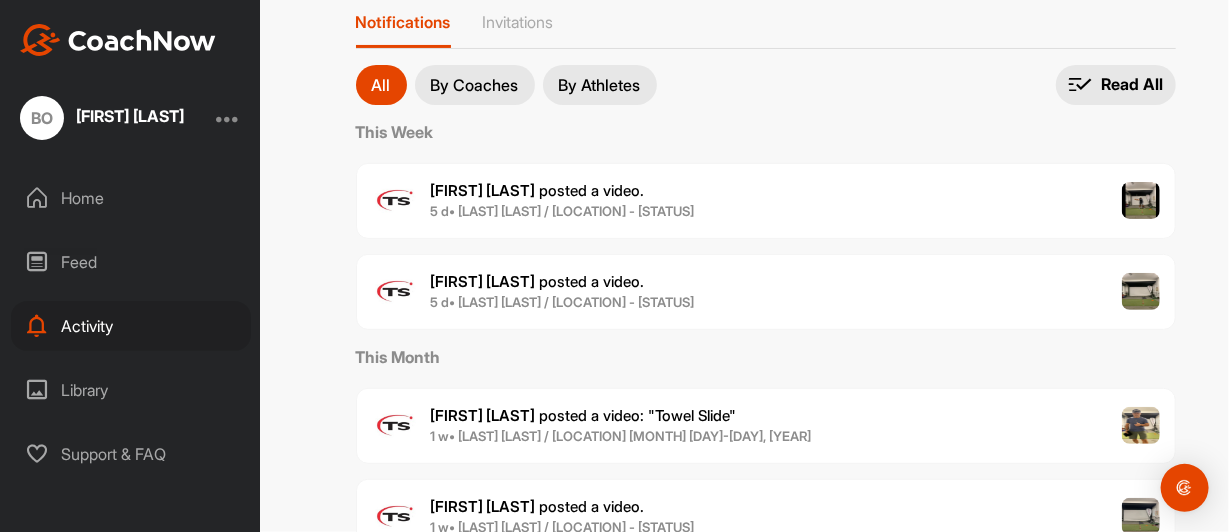 click on "[NUMBER] d  • [LAST] [LAST] / [LOCATION] - [STATUS]" at bounding box center (563, 211) 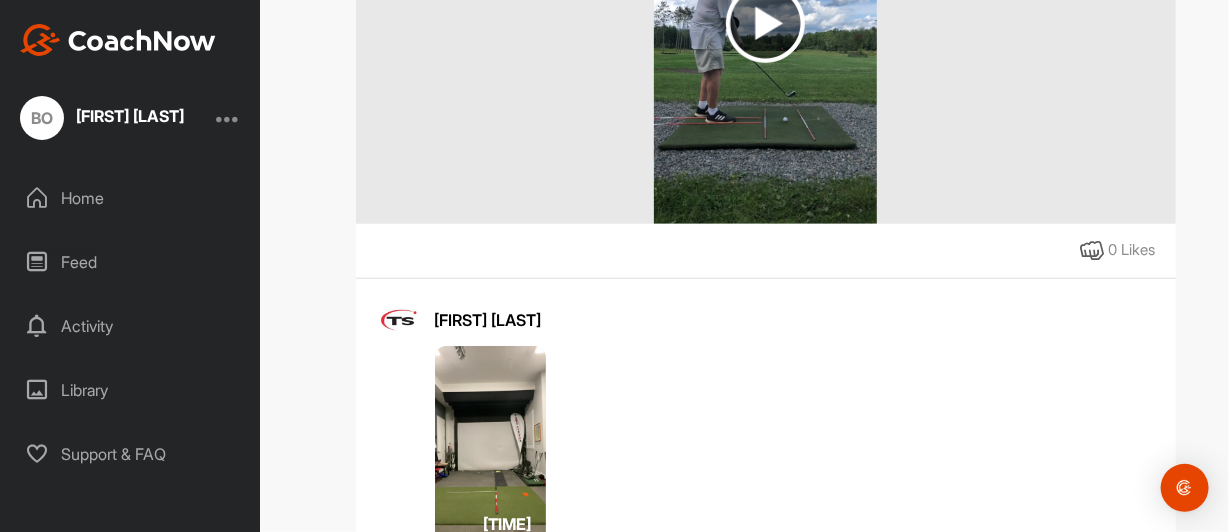 scroll, scrollTop: 478, scrollLeft: 0, axis: vertical 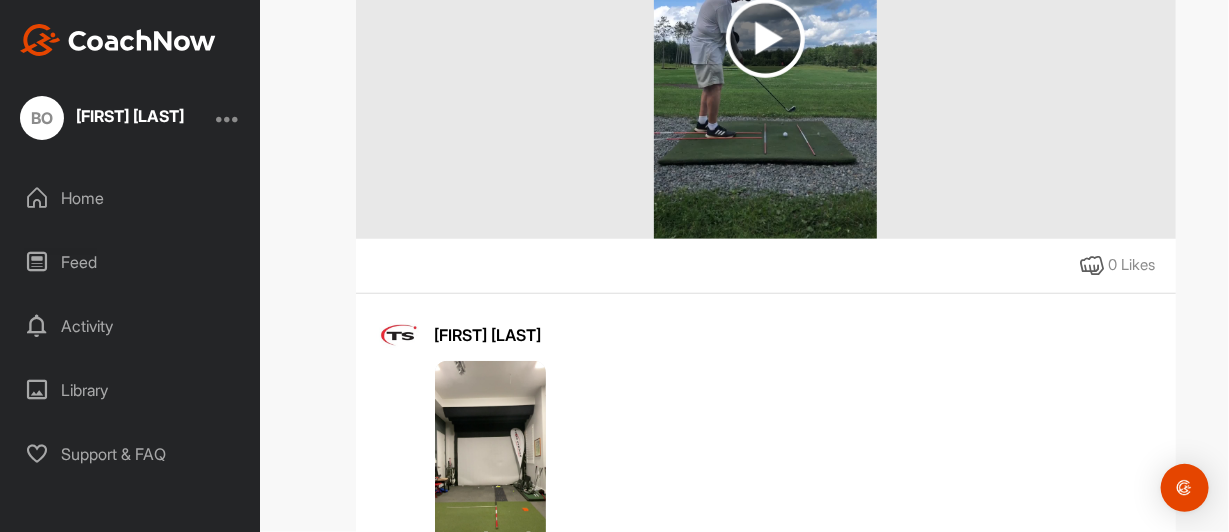 click on "Activity" at bounding box center (131, 326) 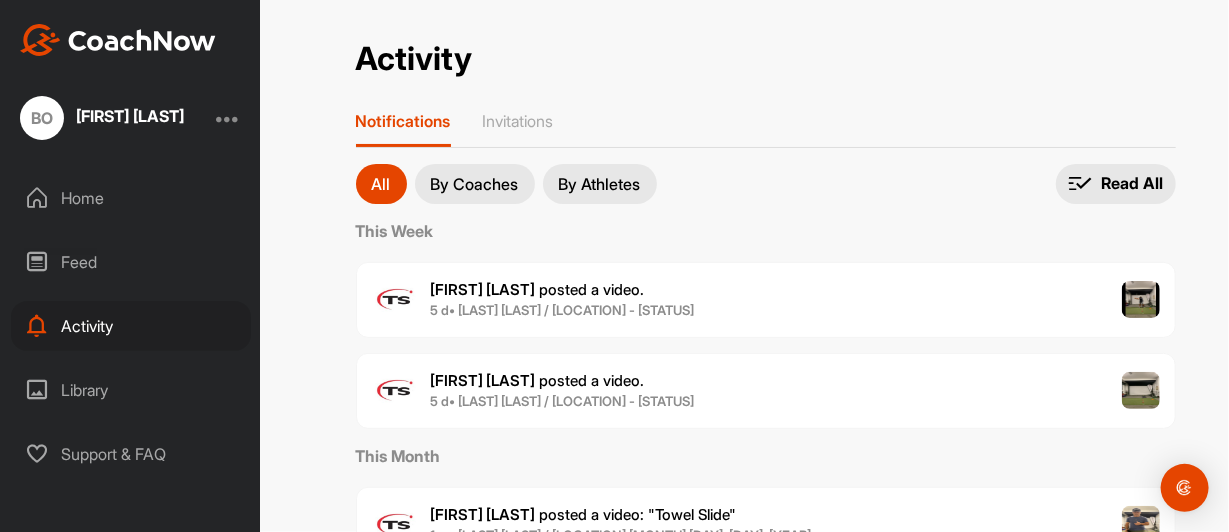 click on "Martin C.   posted a video ." at bounding box center [538, 380] 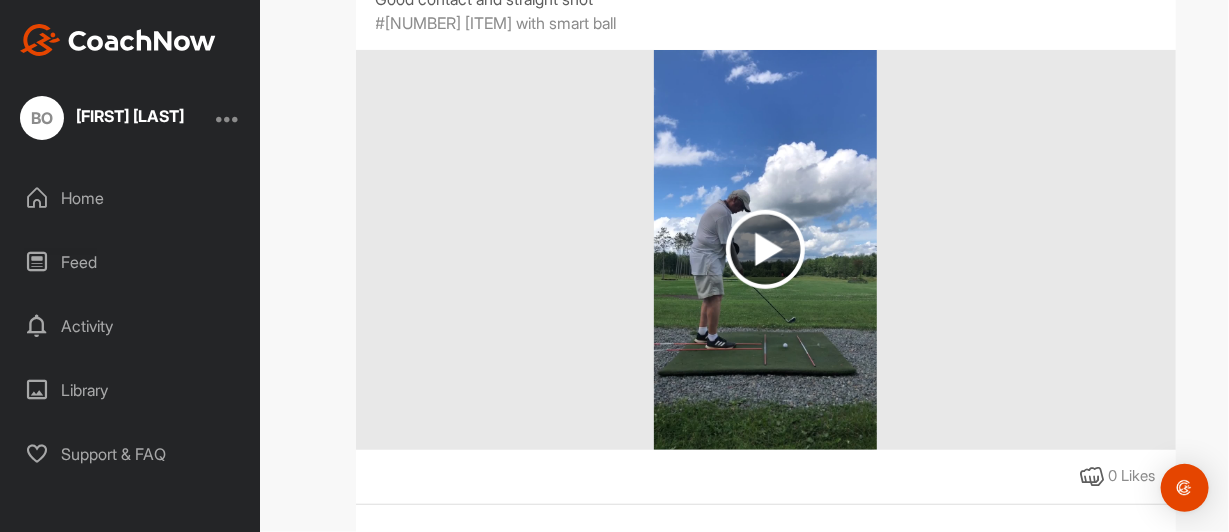 scroll, scrollTop: 0, scrollLeft: 0, axis: both 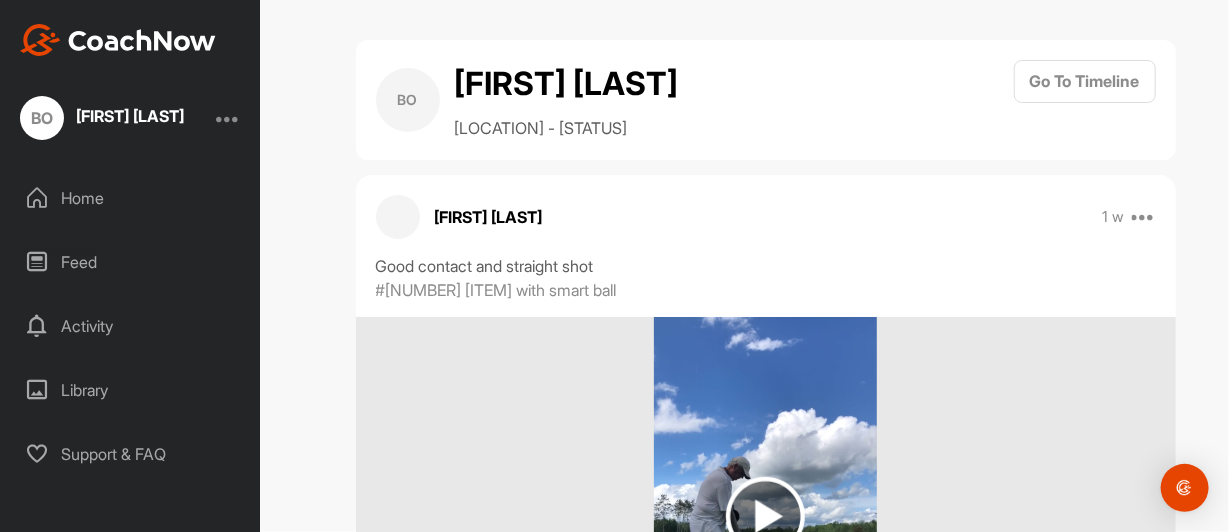 click on "Activity" at bounding box center [131, 326] 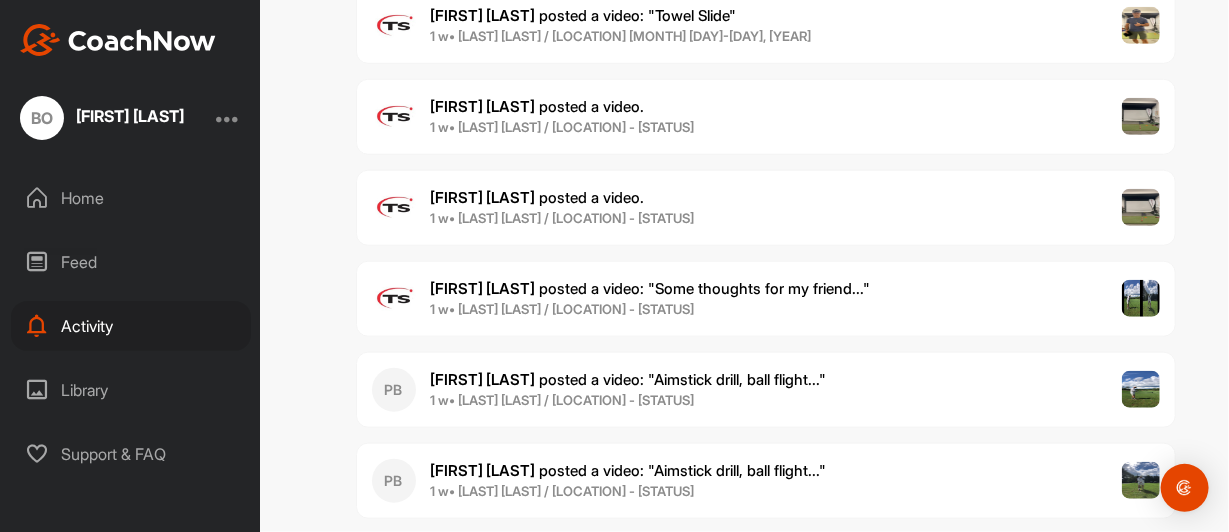 scroll, scrollTop: 600, scrollLeft: 0, axis: vertical 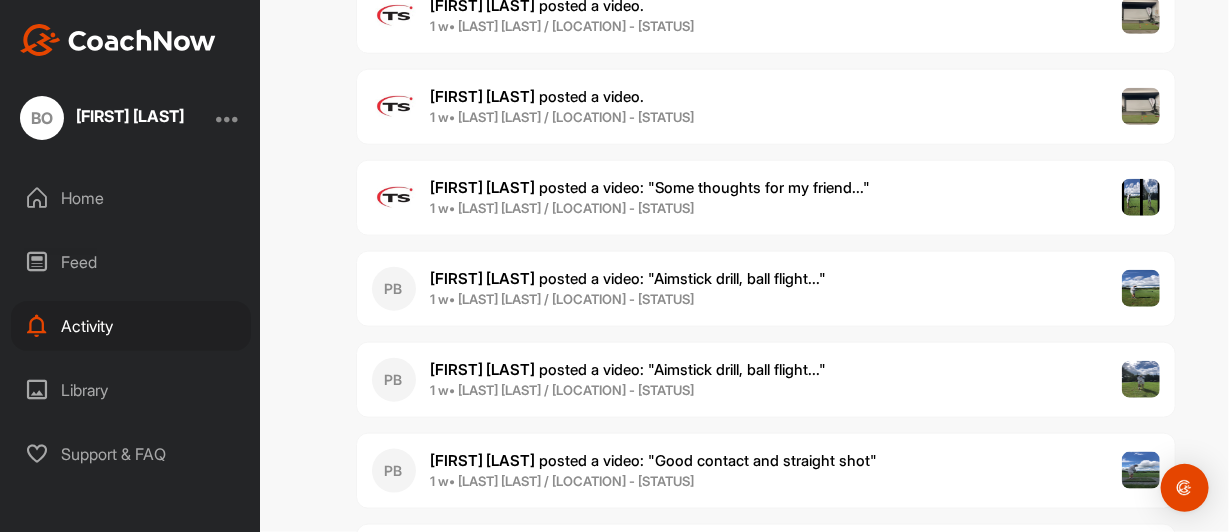 click on "[FIRST] [LAST] posted a video : " Aimstick drill, ball flight... "" at bounding box center [629, 278] 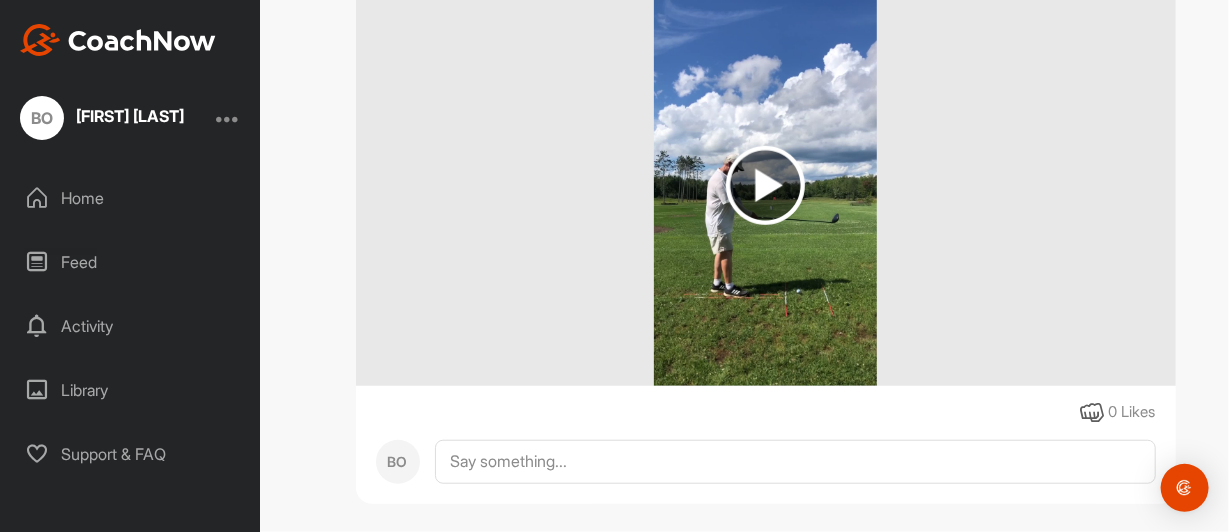 scroll, scrollTop: 348, scrollLeft: 0, axis: vertical 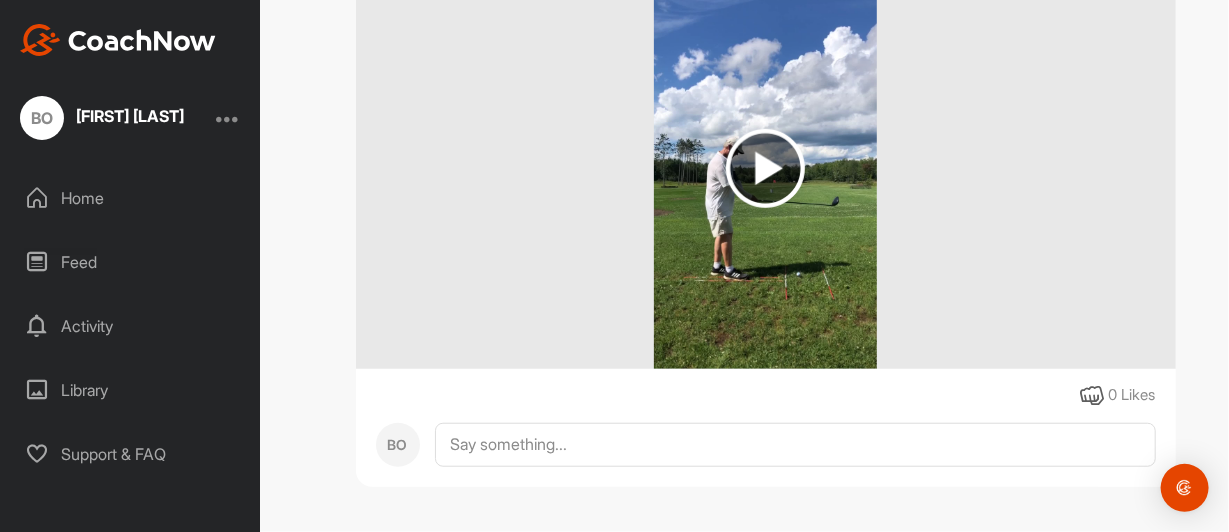 click at bounding box center [765, 168] 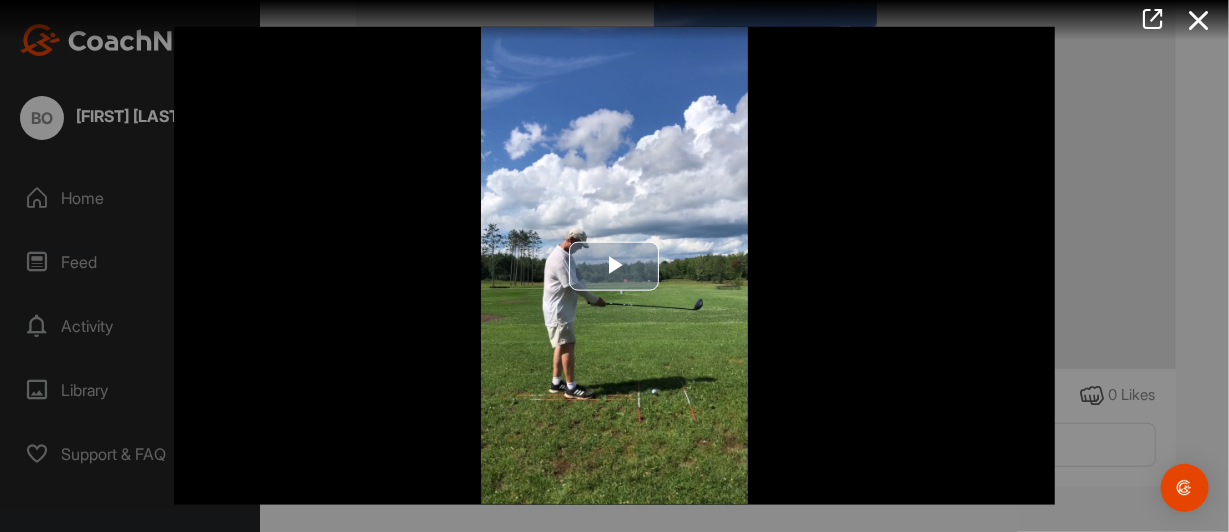 click at bounding box center [615, 266] 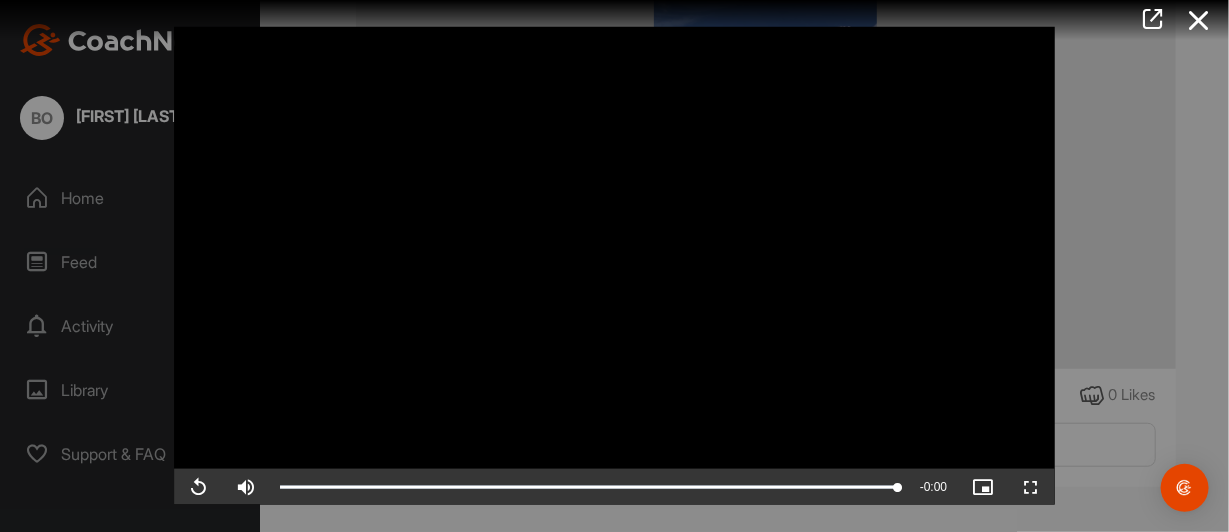 click at bounding box center (614, 266) 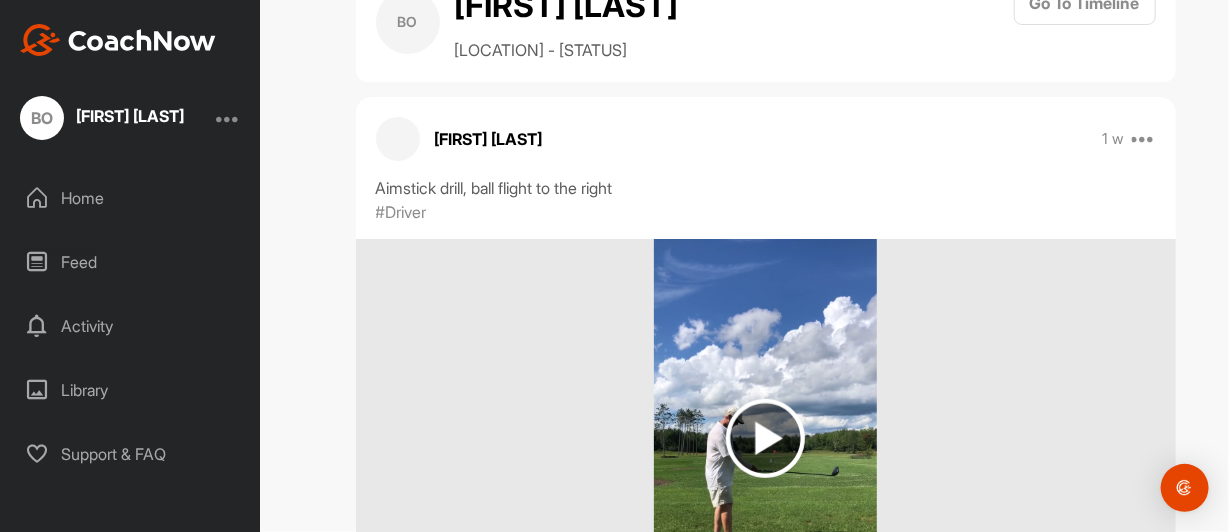 scroll, scrollTop: 48, scrollLeft: 0, axis: vertical 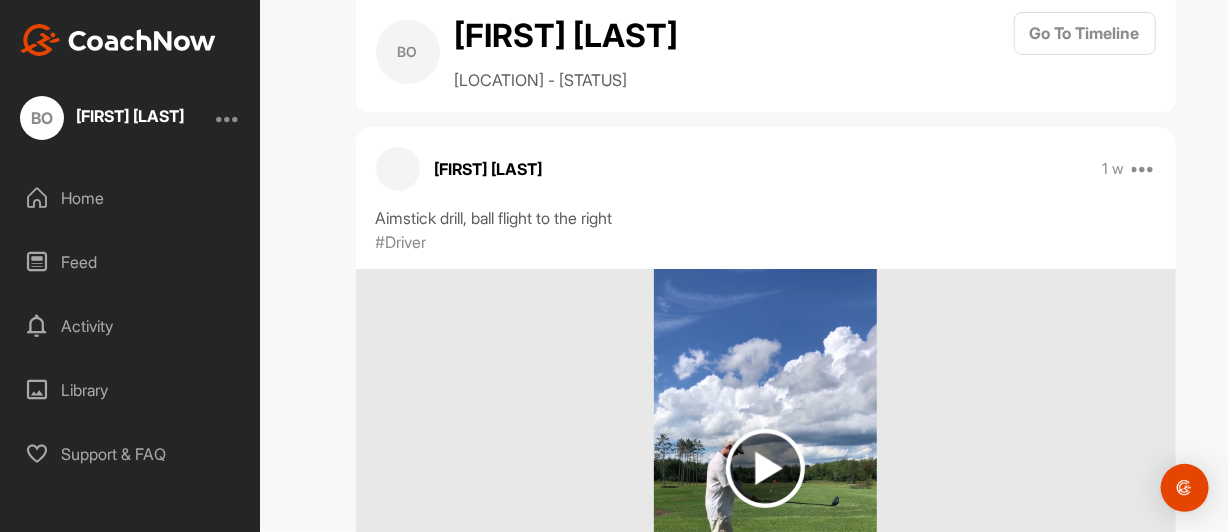 click on "Home" at bounding box center [131, 198] 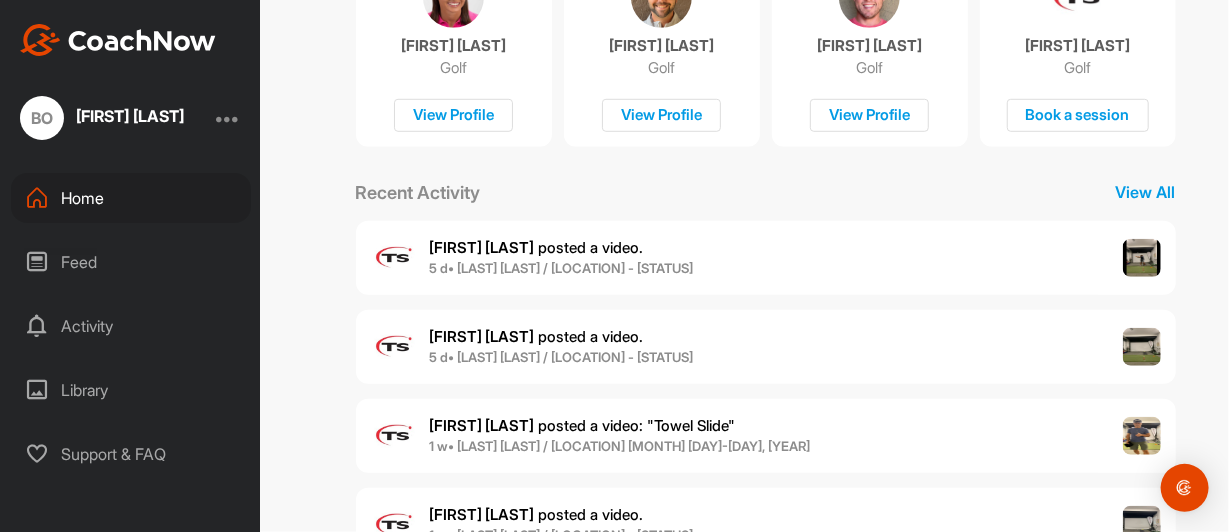 scroll, scrollTop: 499, scrollLeft: 0, axis: vertical 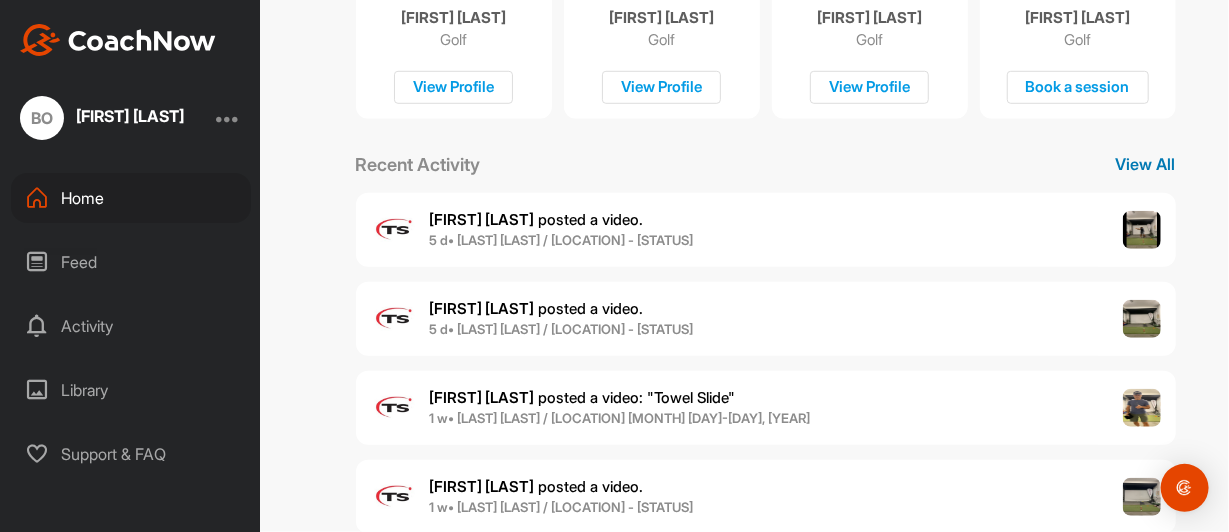 click on "View All" at bounding box center [1146, 164] 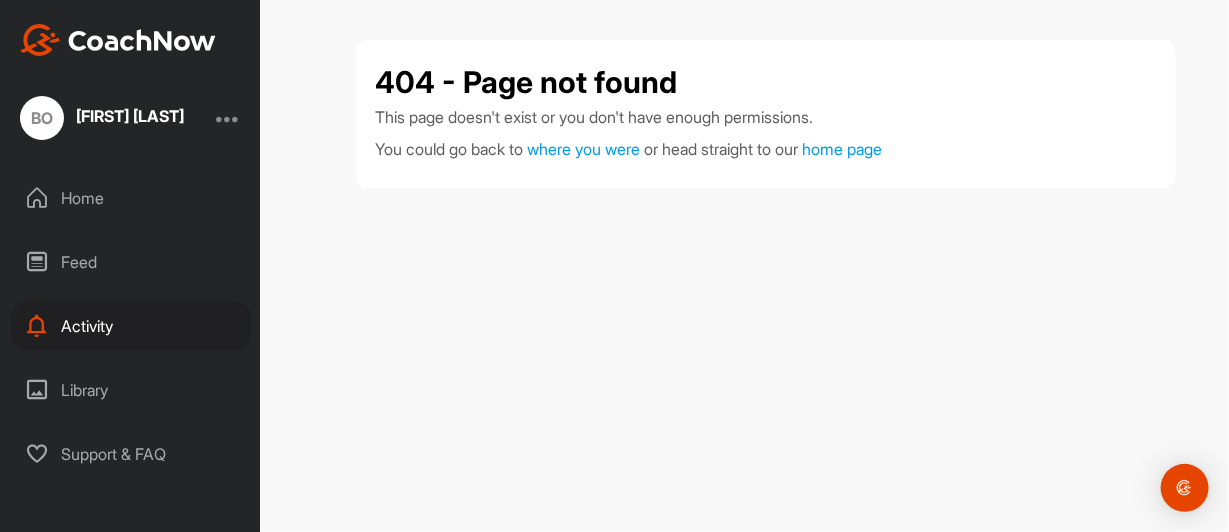 click on "Home" at bounding box center (131, 198) 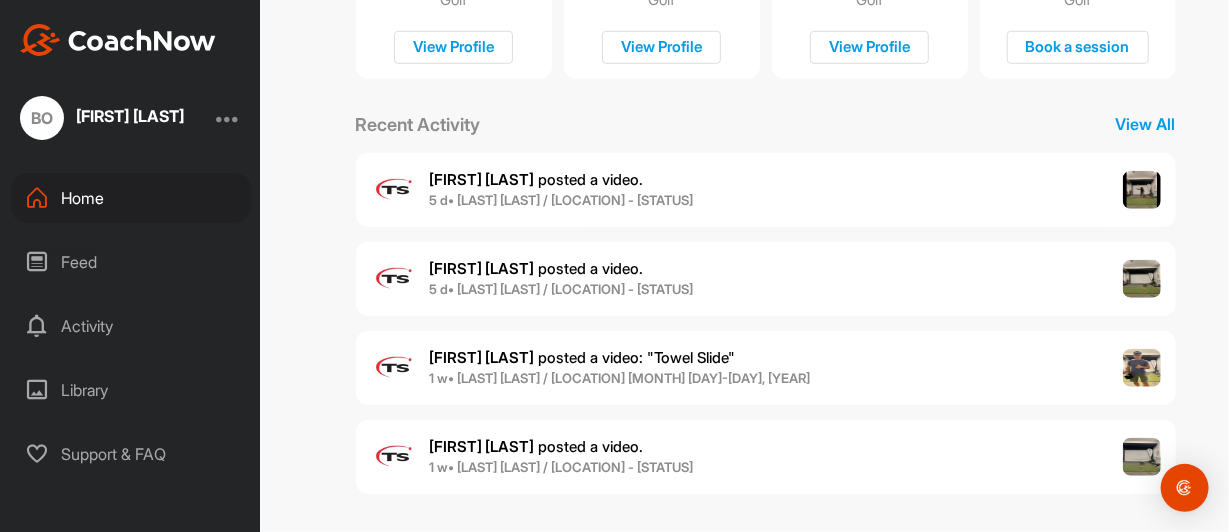 scroll, scrollTop: 546, scrollLeft: 0, axis: vertical 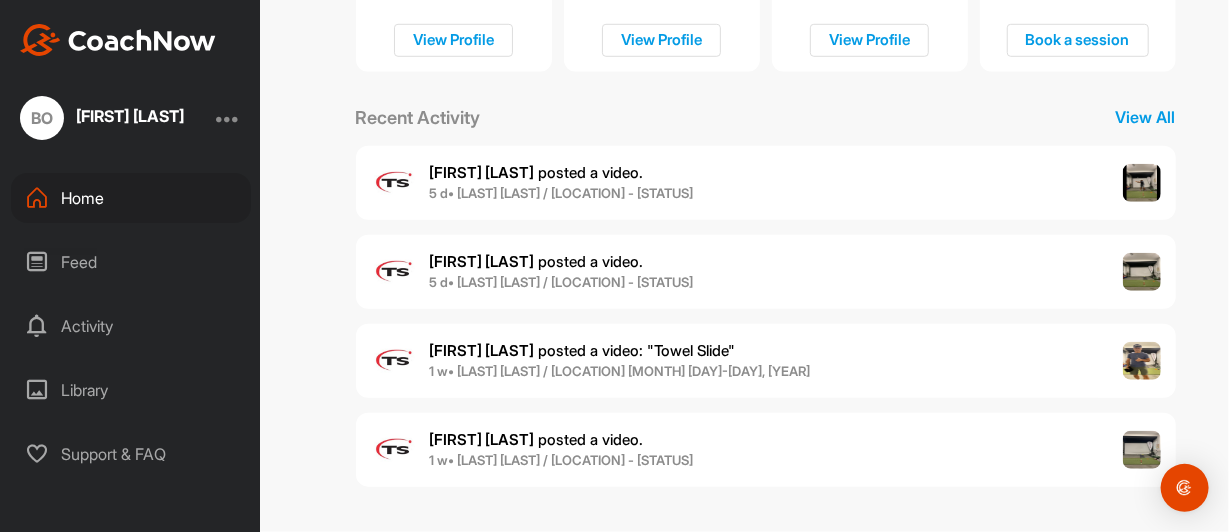click on "[NUMBER] d  • [LAST] [LAST] / [LOCATION] - [STATUS]" at bounding box center (562, 193) 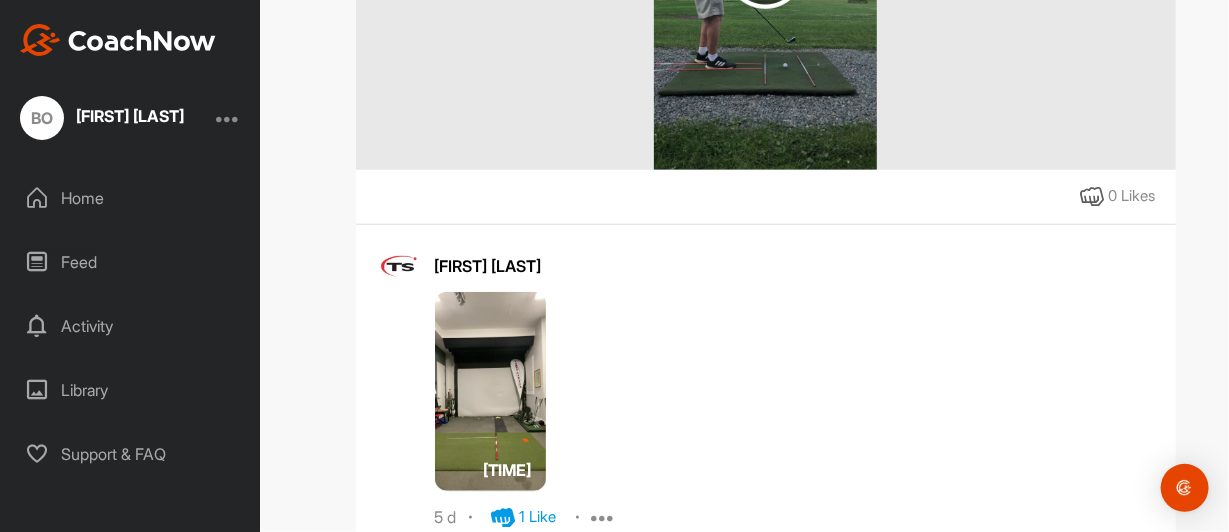 scroll, scrollTop: 672, scrollLeft: 0, axis: vertical 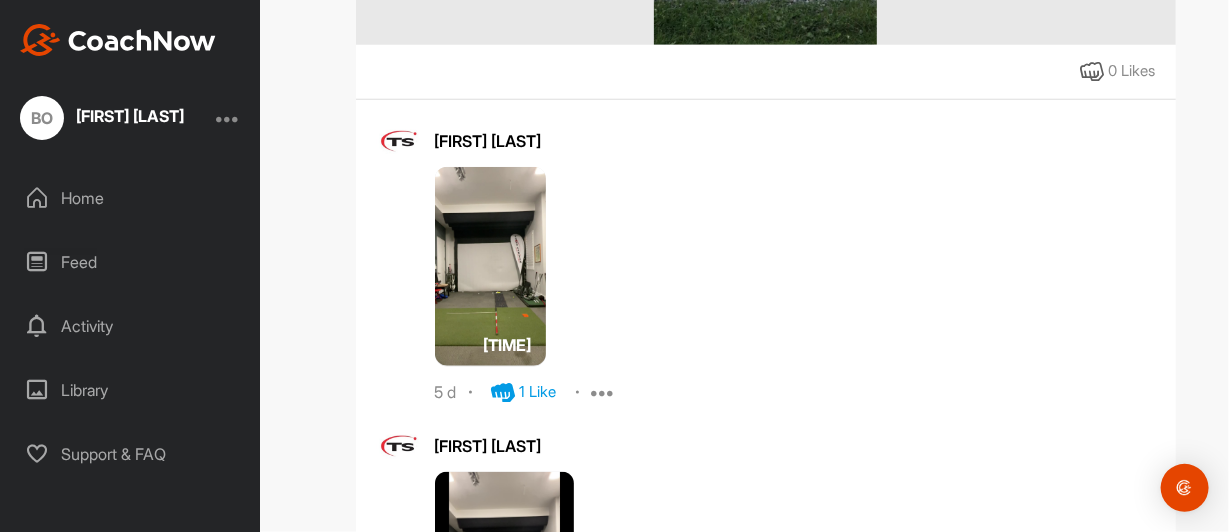 click at bounding box center [491, 267] 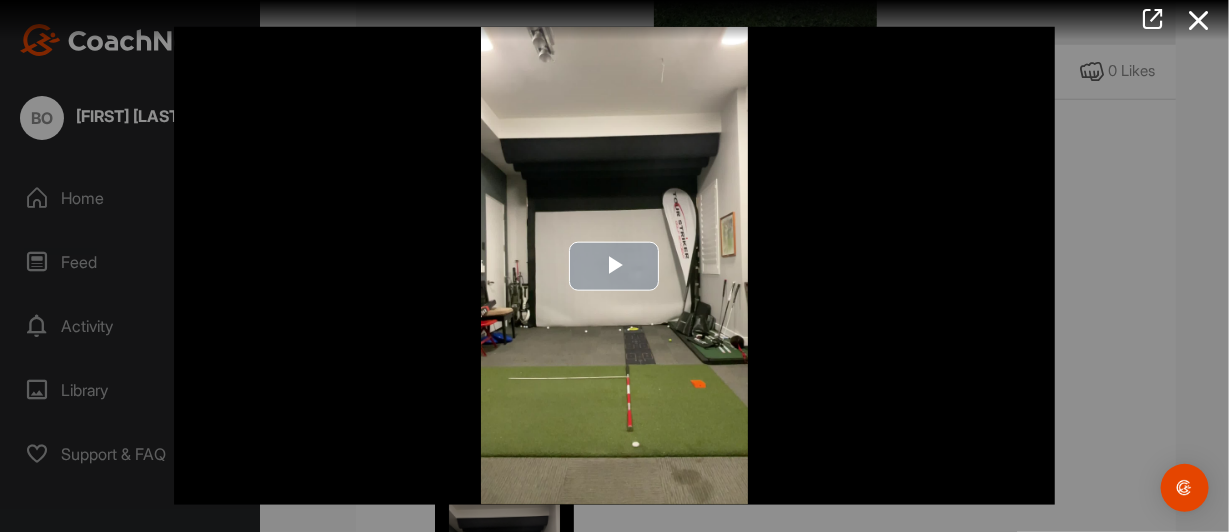 click at bounding box center [615, 266] 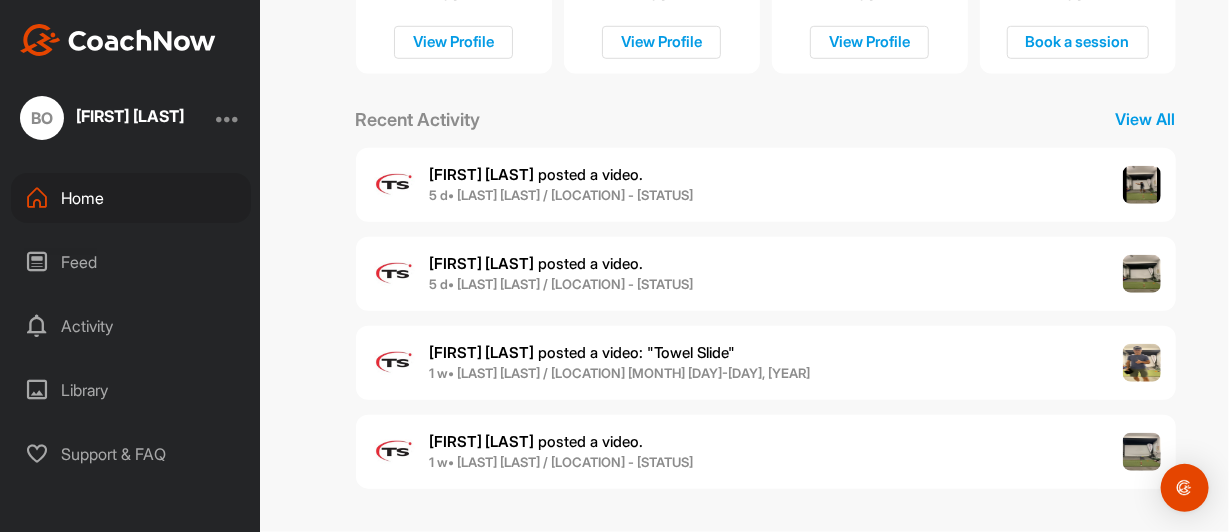scroll, scrollTop: 546, scrollLeft: 0, axis: vertical 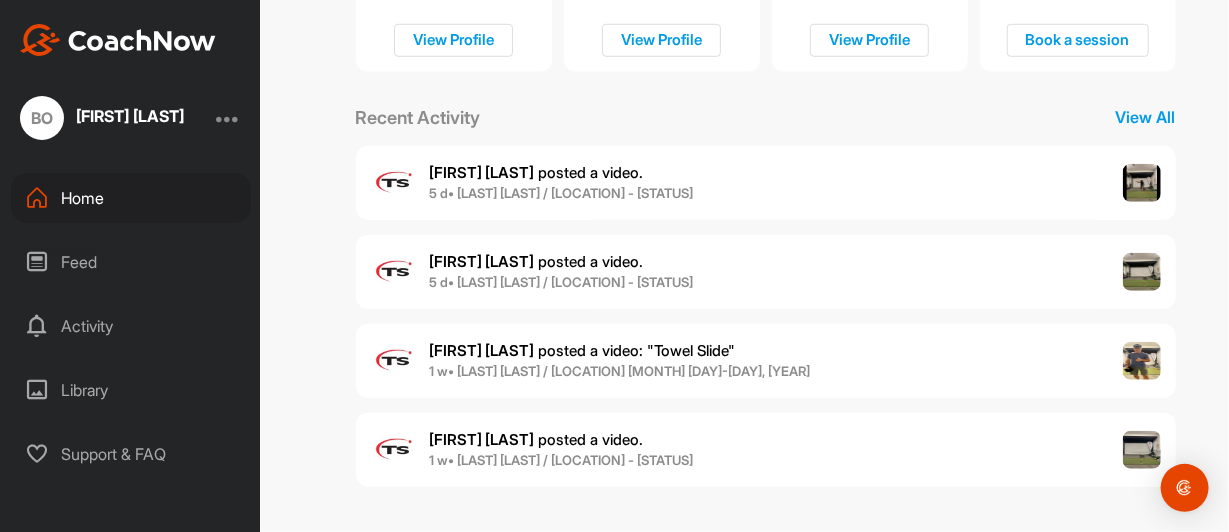 click on "Martin C.   posted a video ." at bounding box center [537, 261] 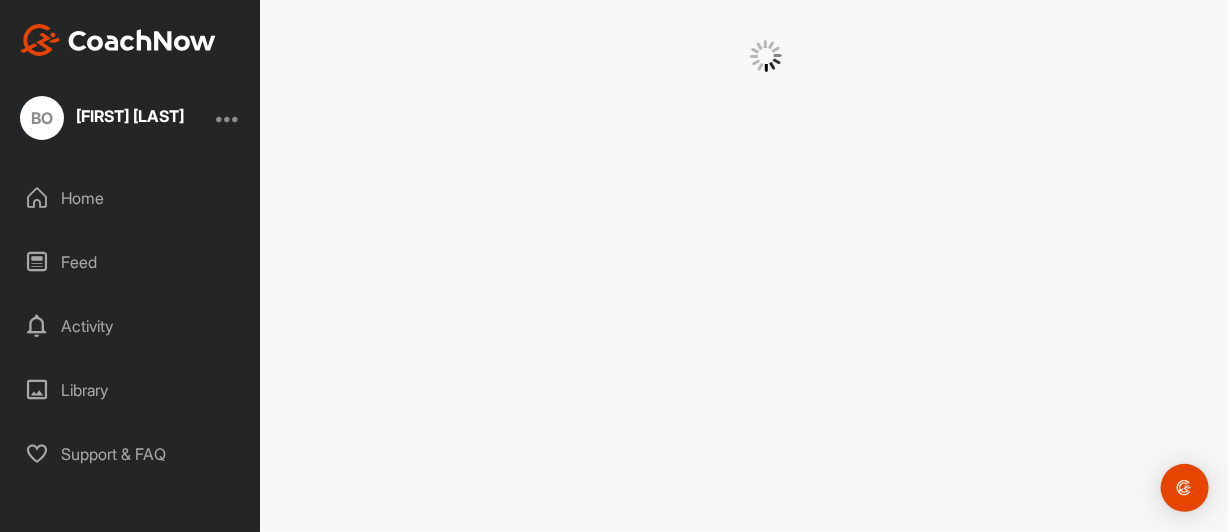 click at bounding box center (765, 266) 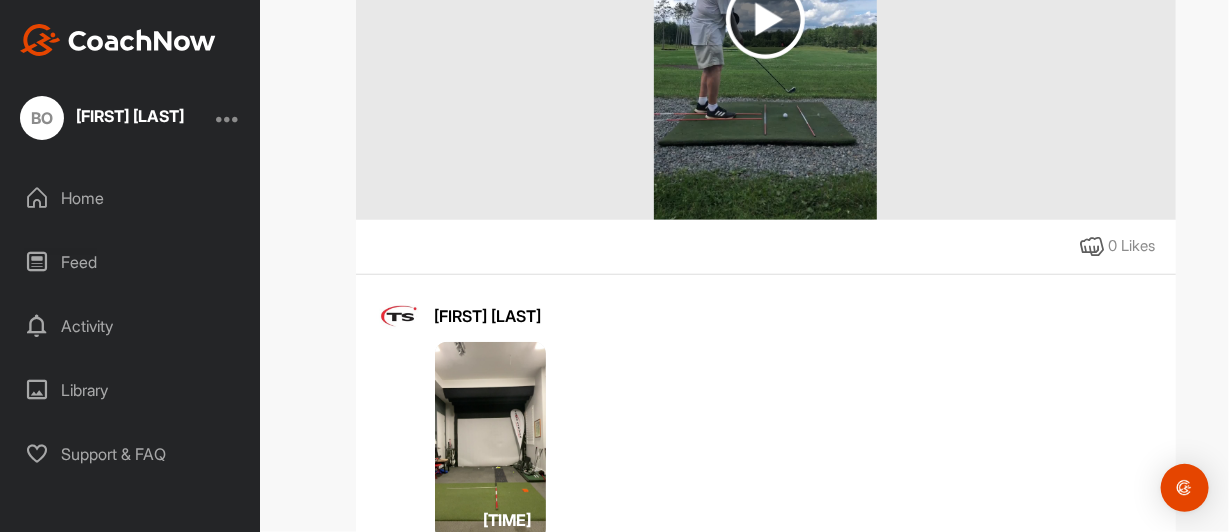 scroll, scrollTop: 667, scrollLeft: 0, axis: vertical 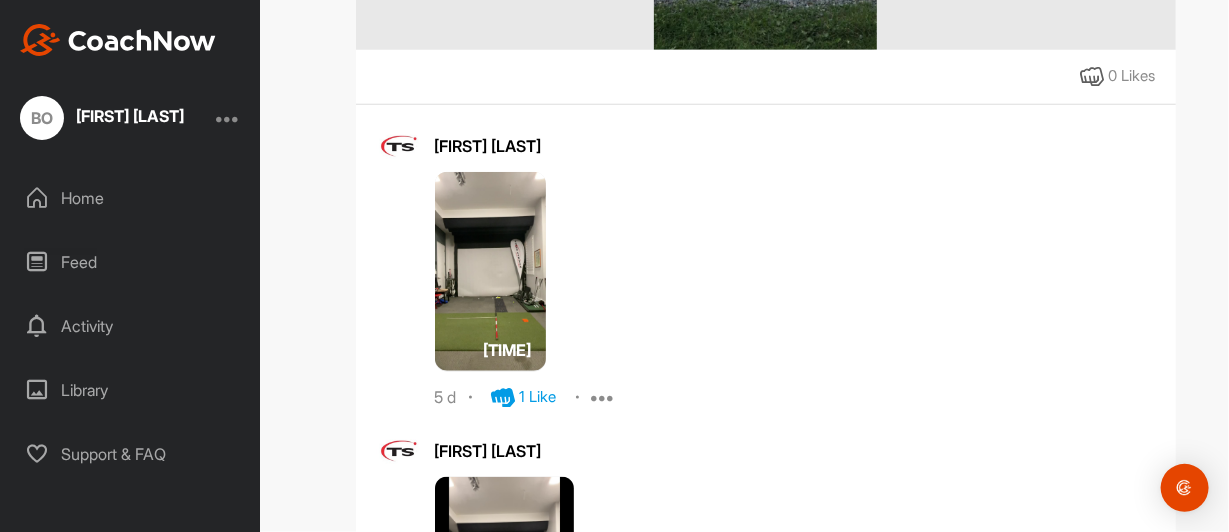 click at bounding box center (491, 272) 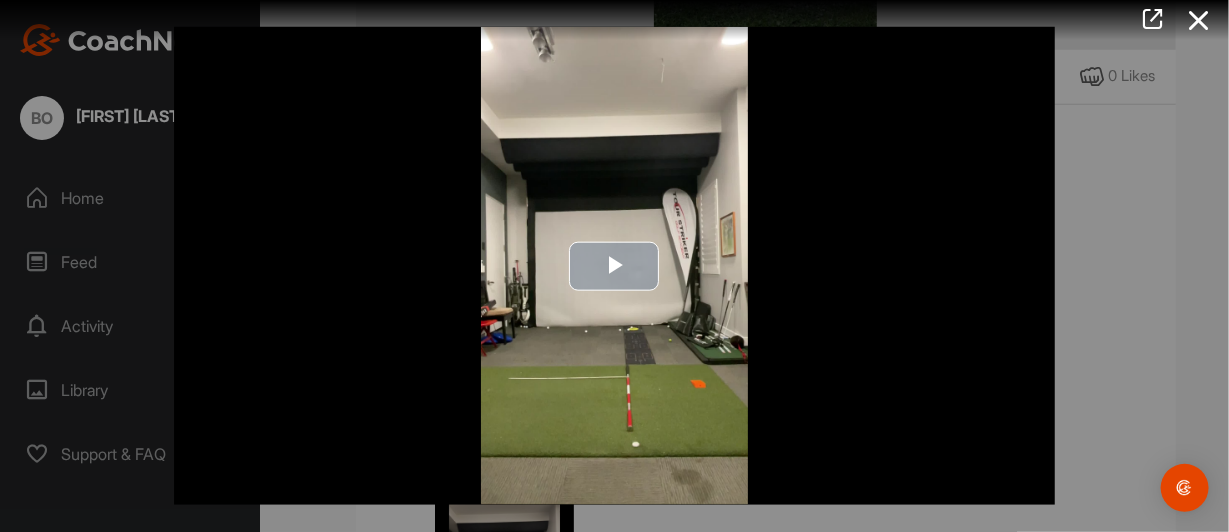 click at bounding box center [615, 266] 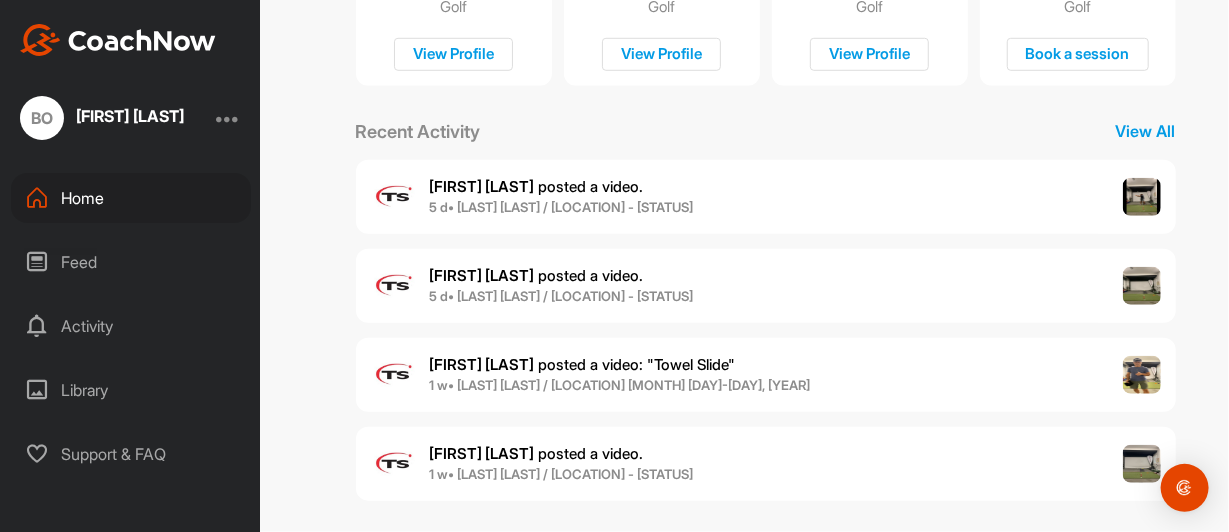 scroll, scrollTop: 546, scrollLeft: 0, axis: vertical 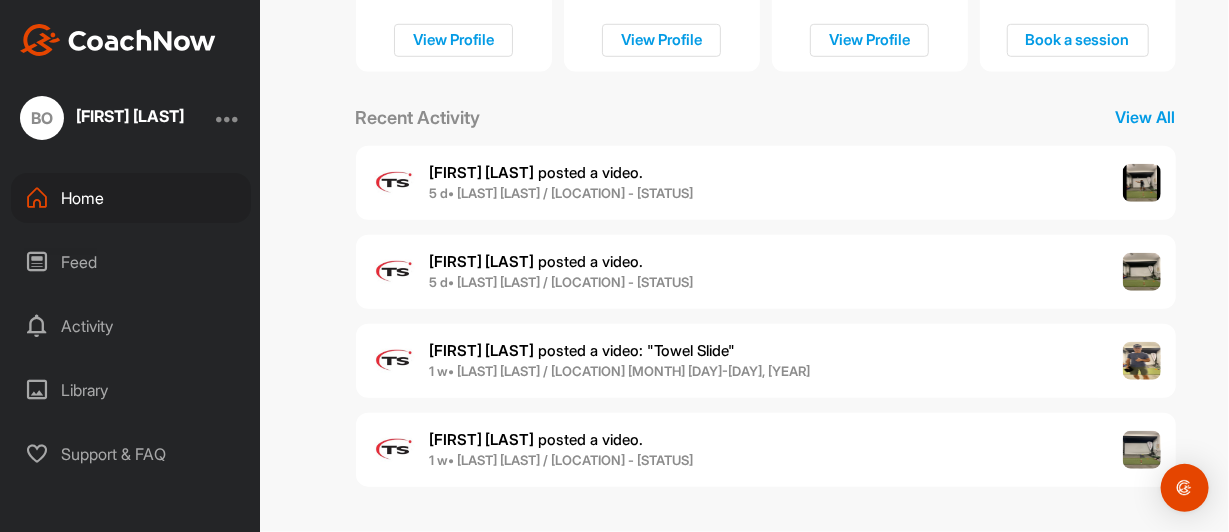click on "Martin C.   posted a video ." at bounding box center (537, 172) 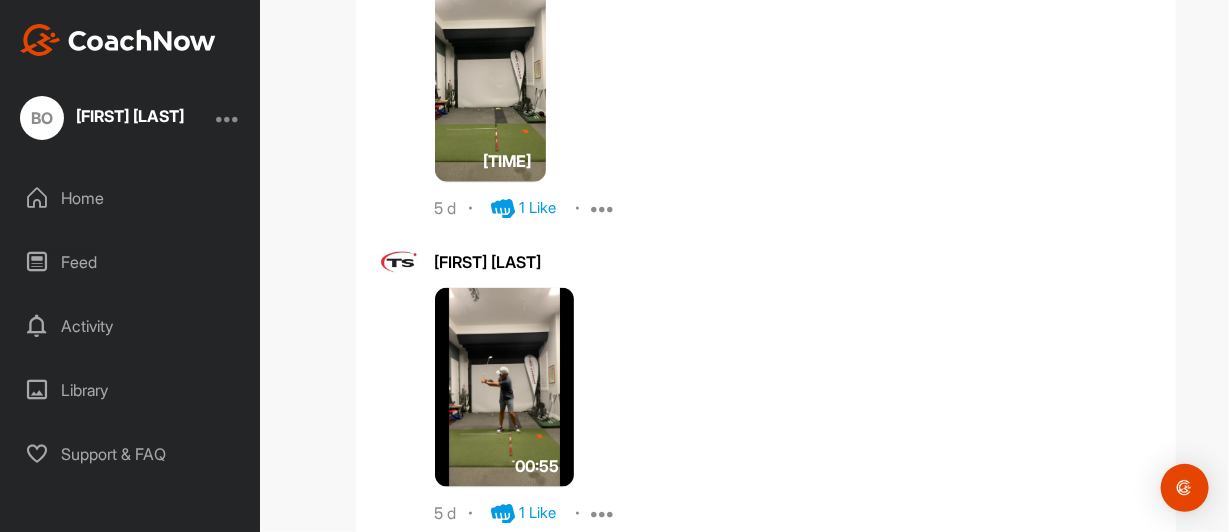 scroll, scrollTop: 572, scrollLeft: 0, axis: vertical 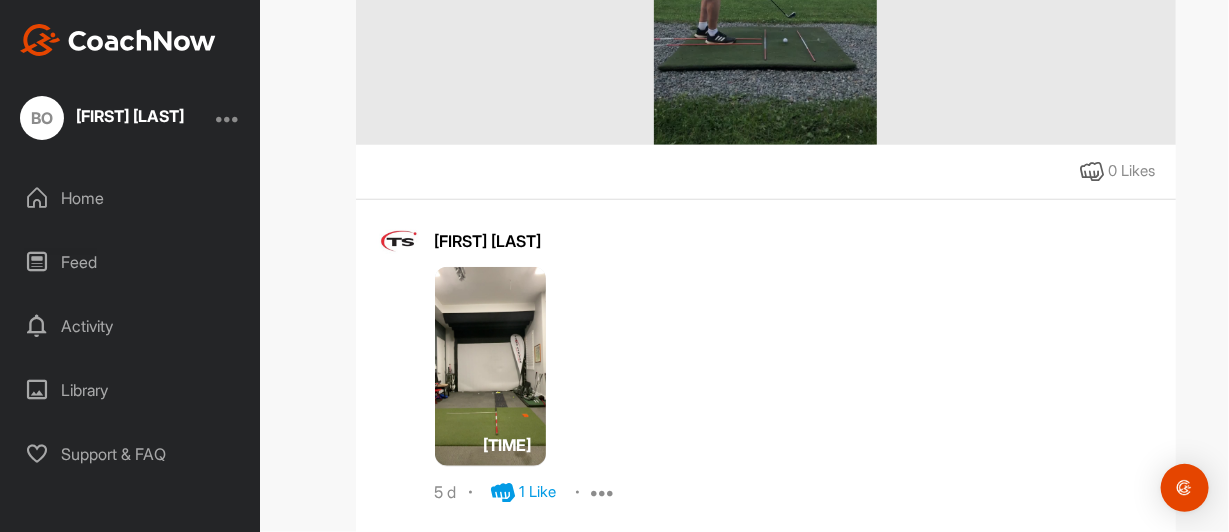 click on "Activity" at bounding box center [131, 326] 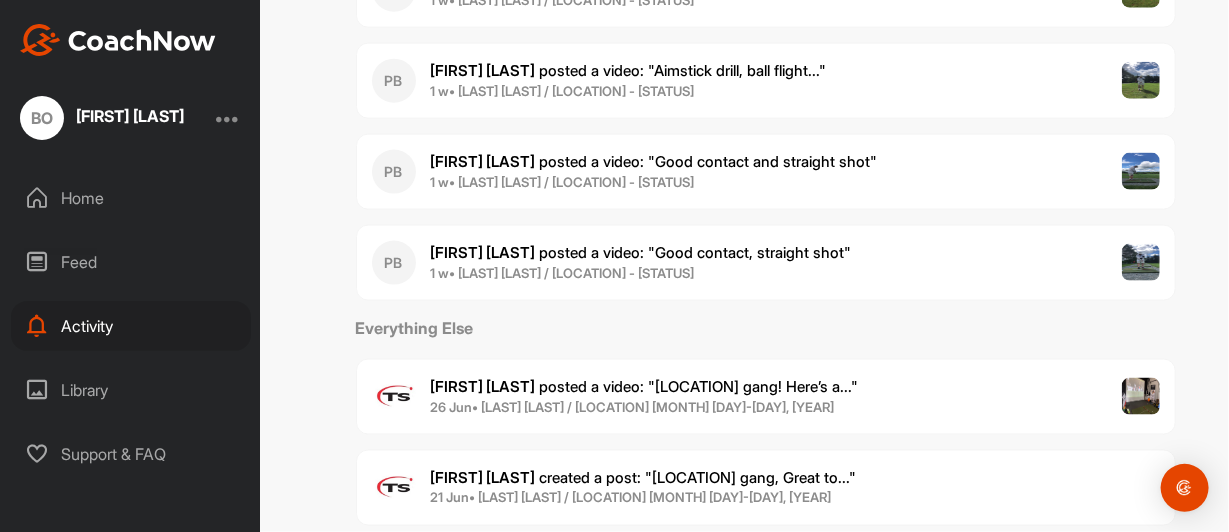 scroll, scrollTop: 800, scrollLeft: 0, axis: vertical 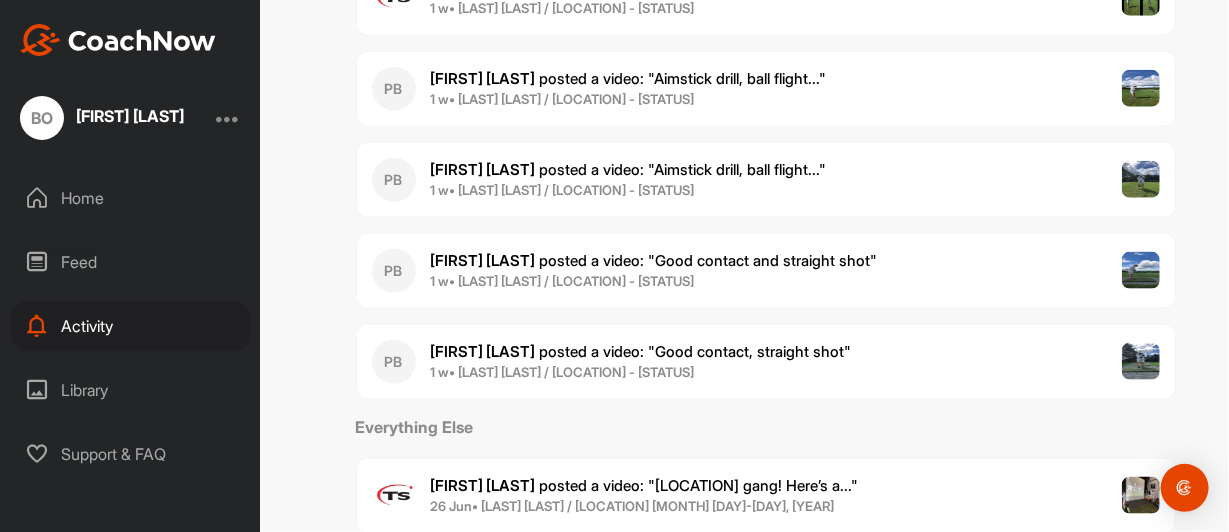 click on "[FIRST] [LAST] posted a video : " Good contact, straight shot "" at bounding box center [641, 351] 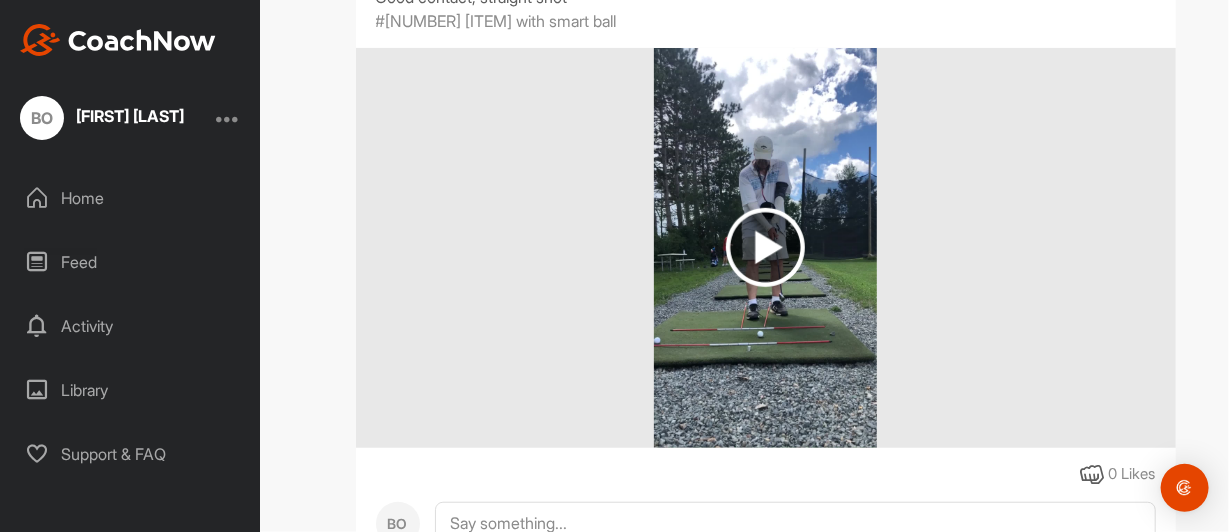 scroll, scrollTop: 0, scrollLeft: 0, axis: both 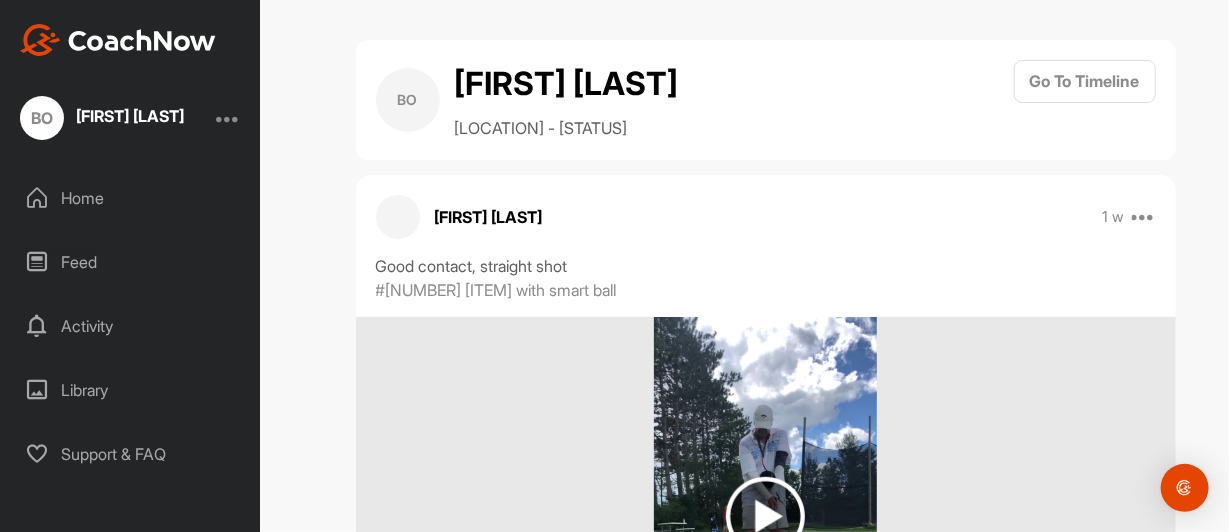 click on "Activity" at bounding box center [131, 326] 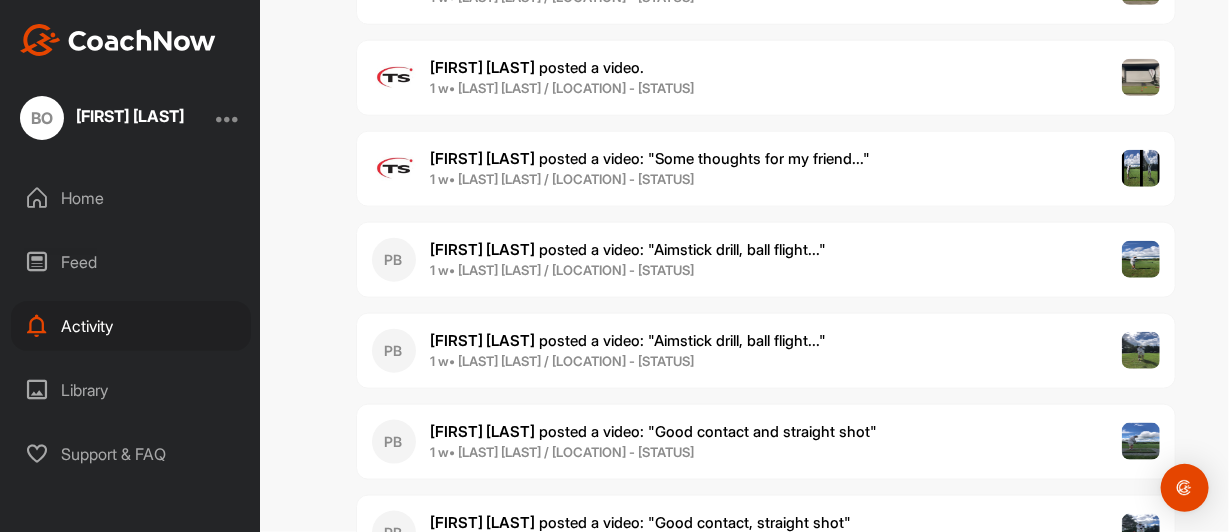 scroll, scrollTop: 600, scrollLeft: 0, axis: vertical 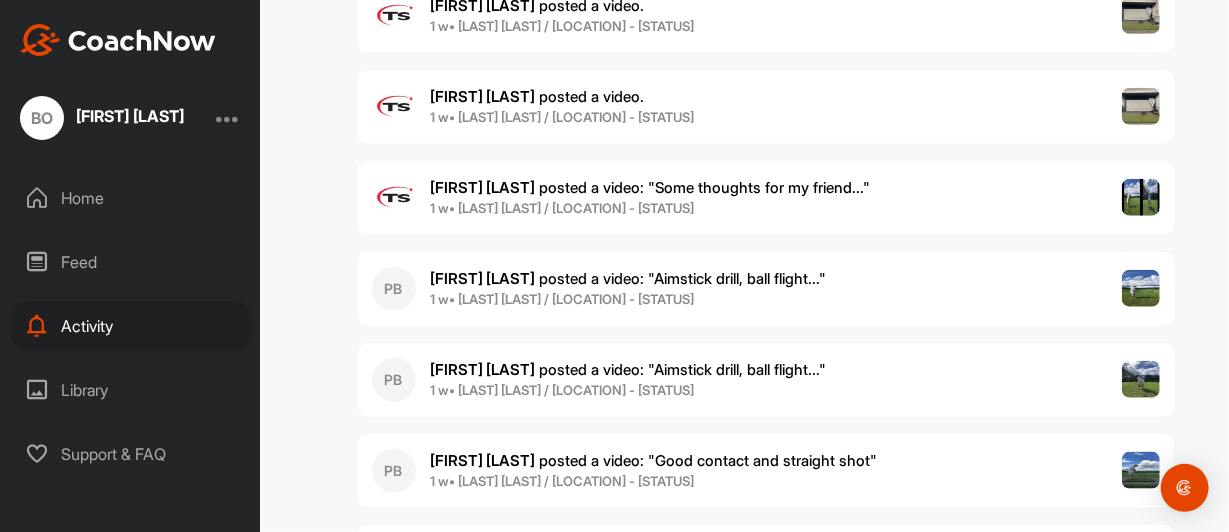 click on "[FIRST] [LAST] posted a video : " Aimstick drill, ball flight... "" at bounding box center [629, 278] 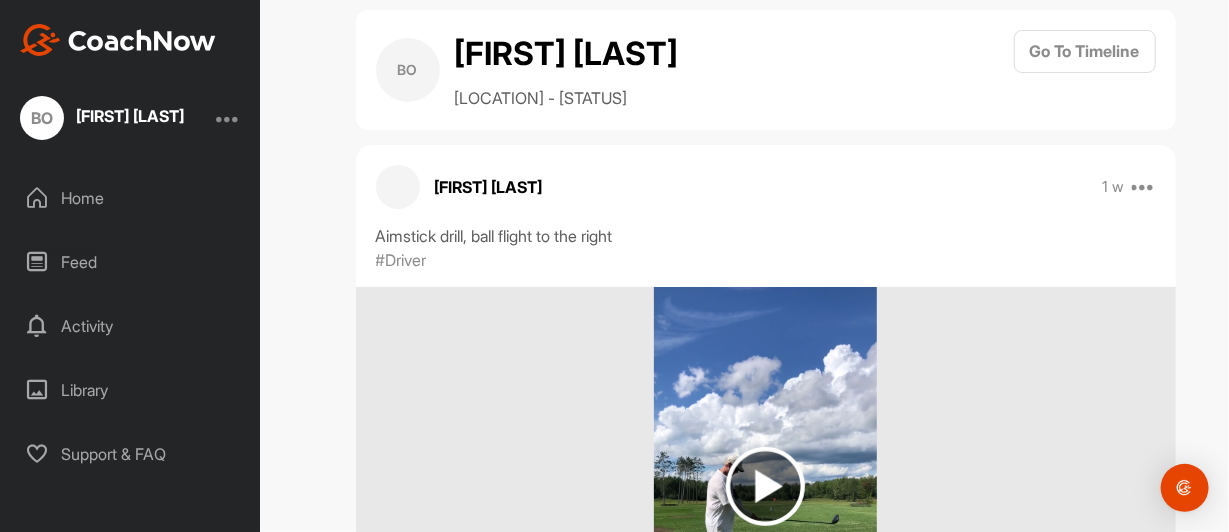 scroll, scrollTop: 0, scrollLeft: 0, axis: both 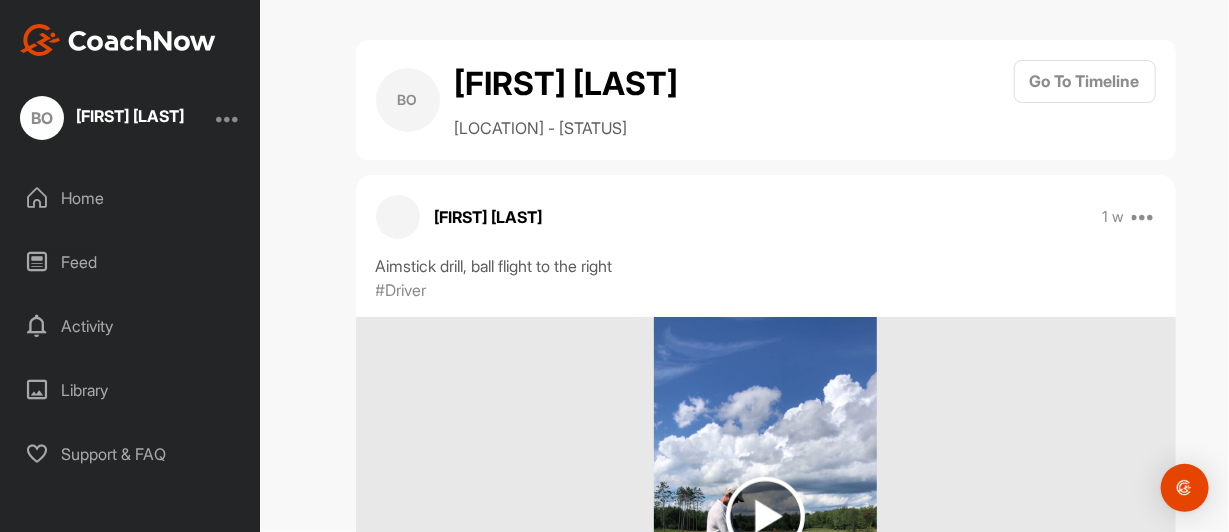 click on "Activity" at bounding box center [131, 326] 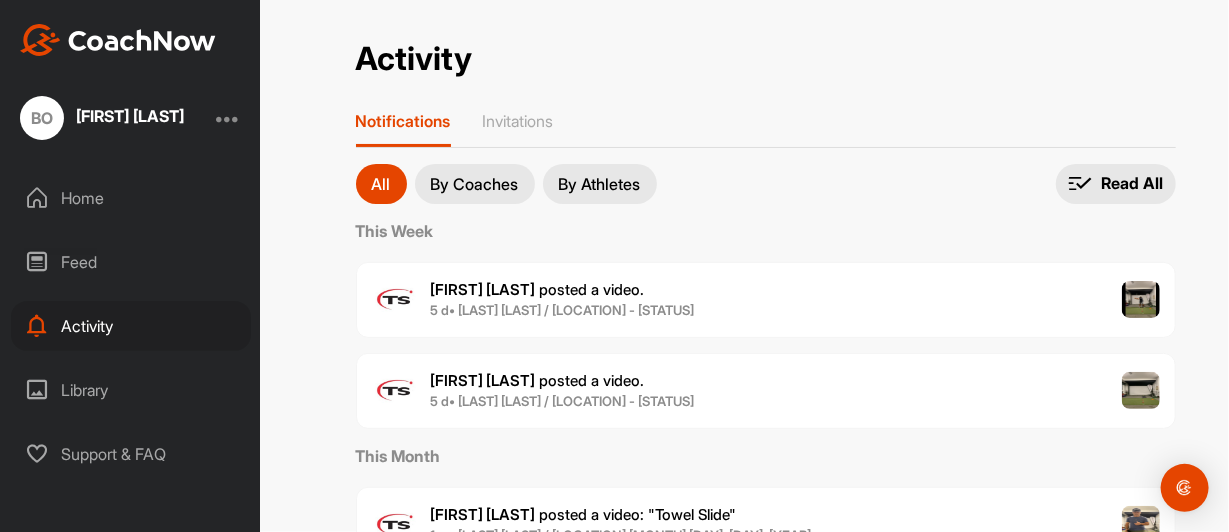 click on "Martin C.   posted a video ." at bounding box center (538, 381) 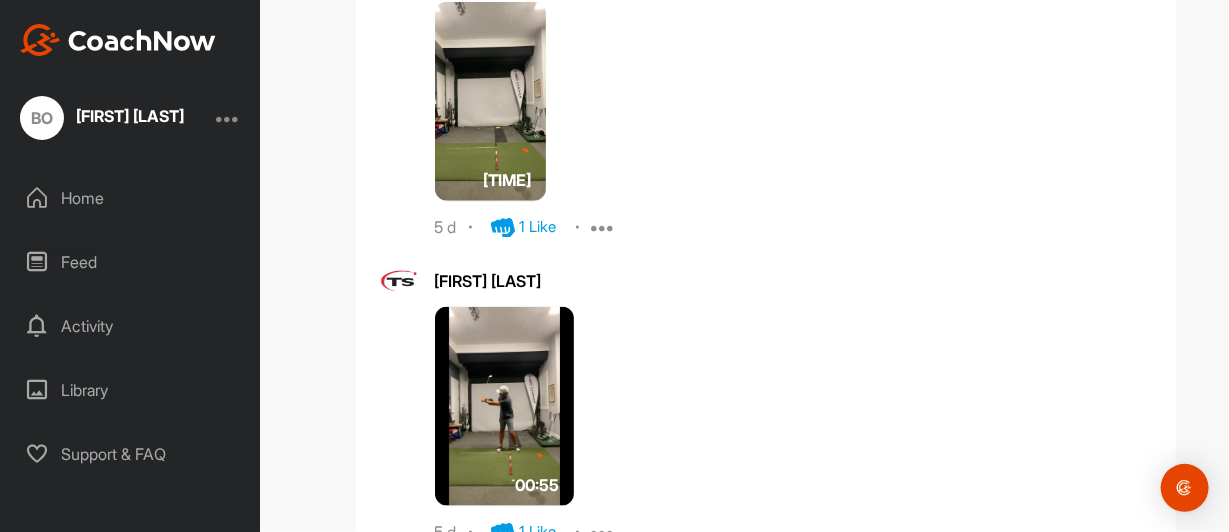 scroll, scrollTop: 867, scrollLeft: 0, axis: vertical 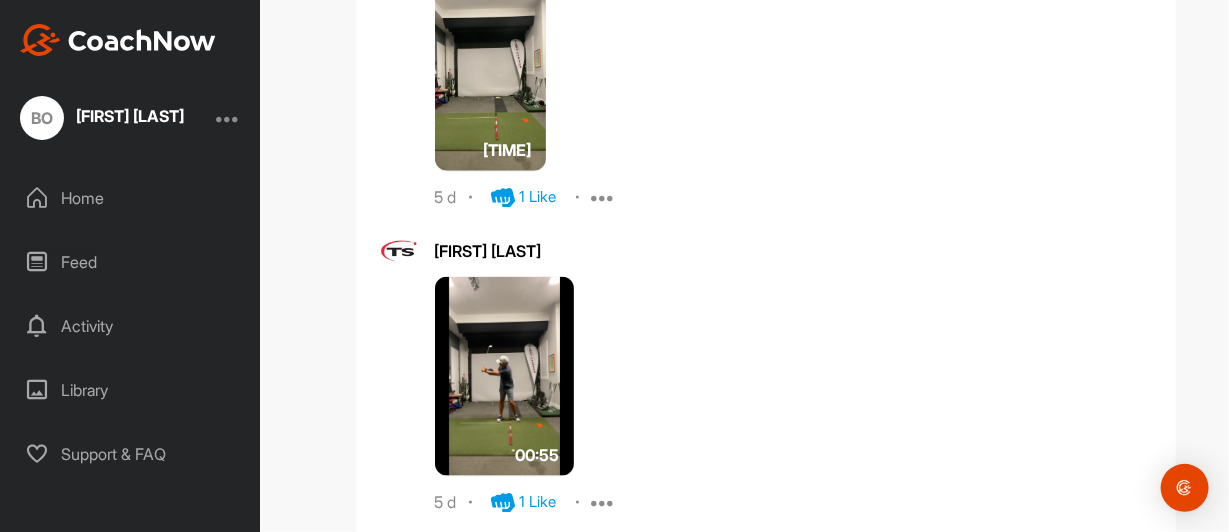 click at bounding box center (505, 377) 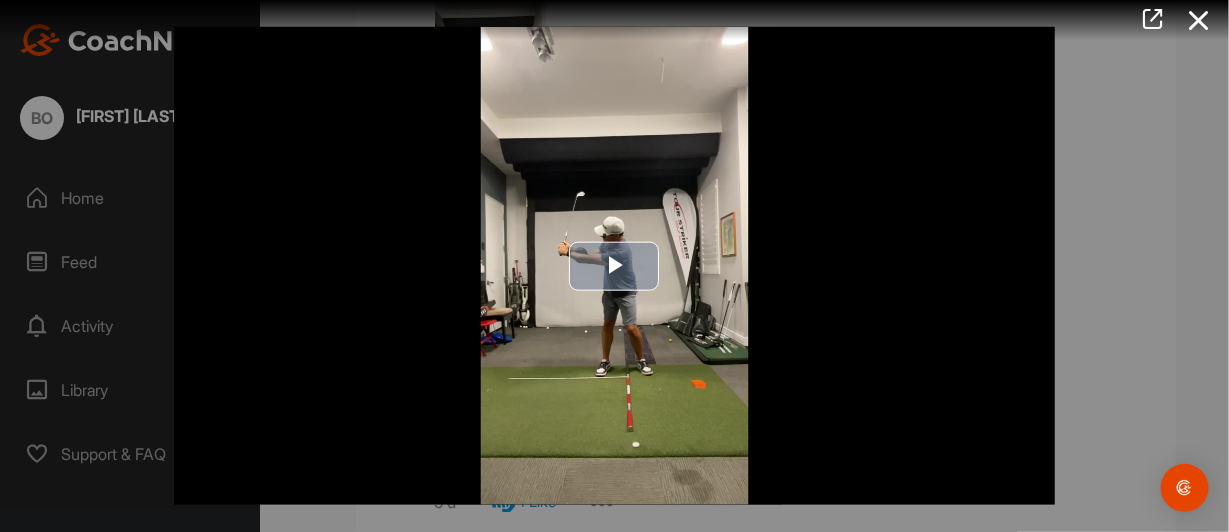 click at bounding box center [615, 266] 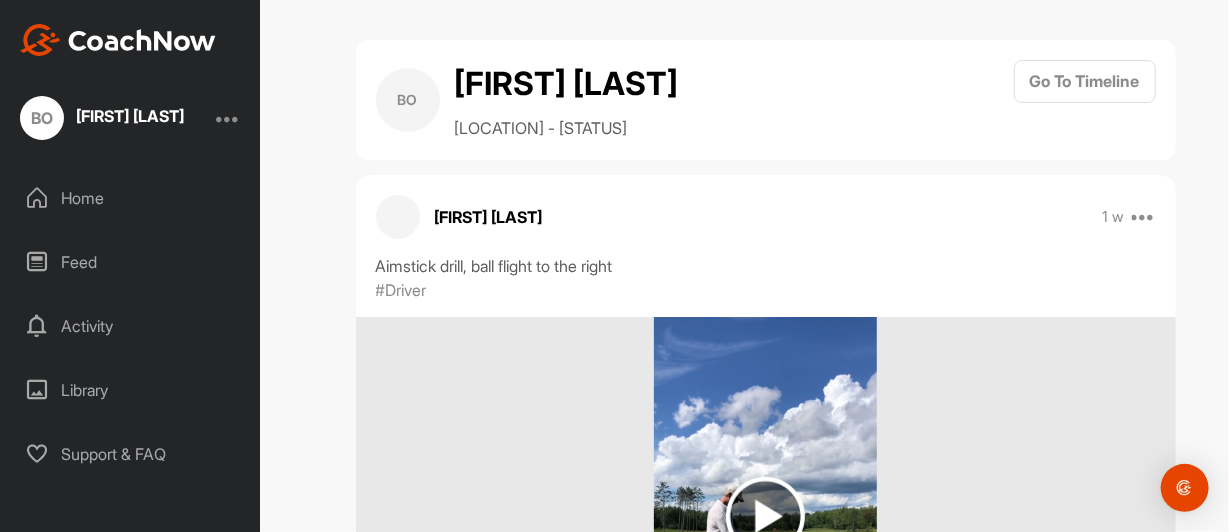 click on "Home" at bounding box center [131, 198] 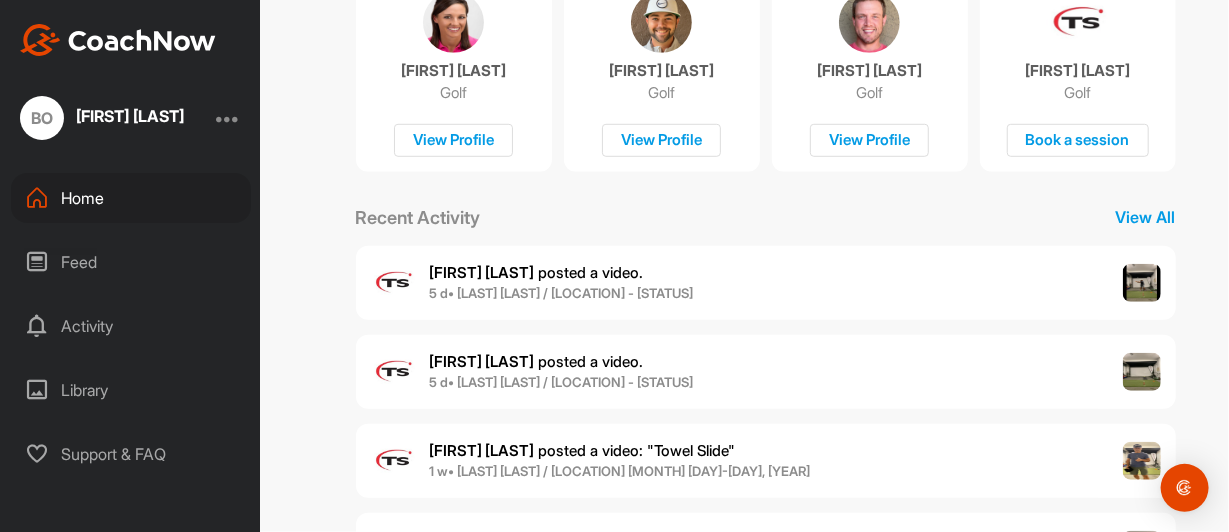 scroll, scrollTop: 346, scrollLeft: 0, axis: vertical 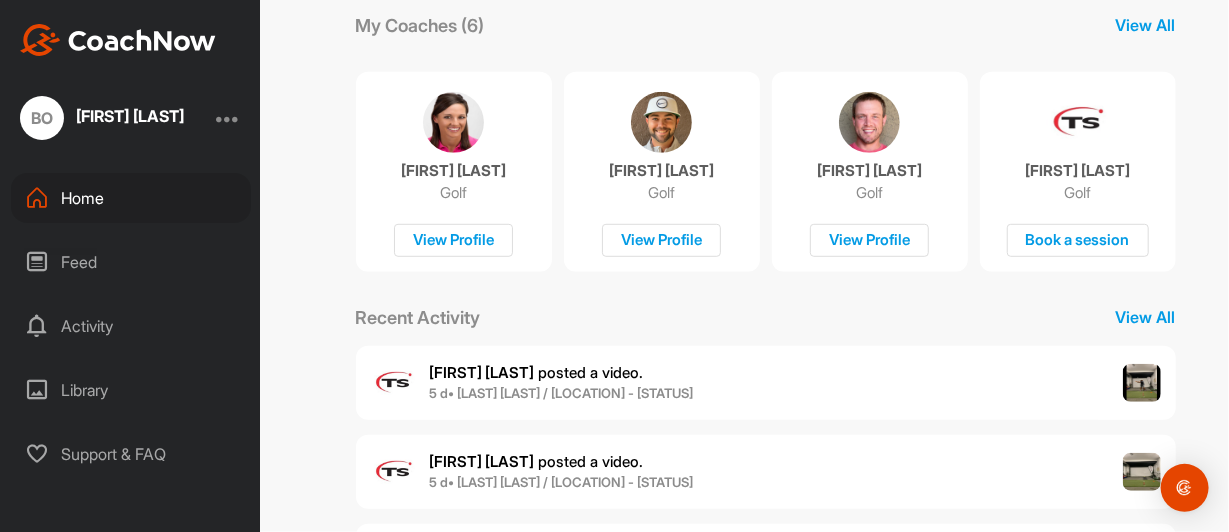 click on "Feed" at bounding box center [131, 262] 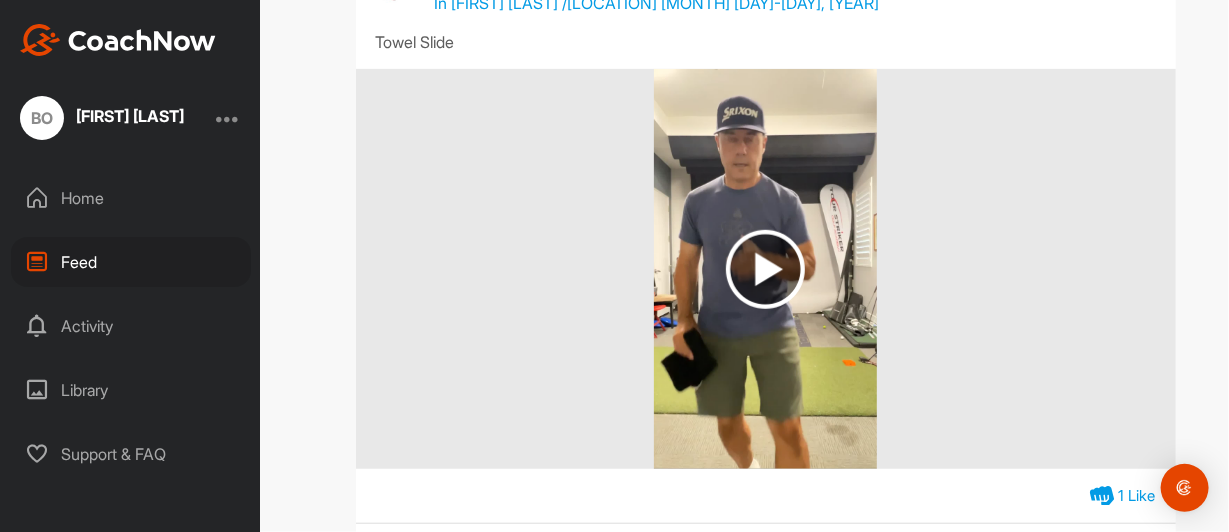 scroll, scrollTop: 300, scrollLeft: 0, axis: vertical 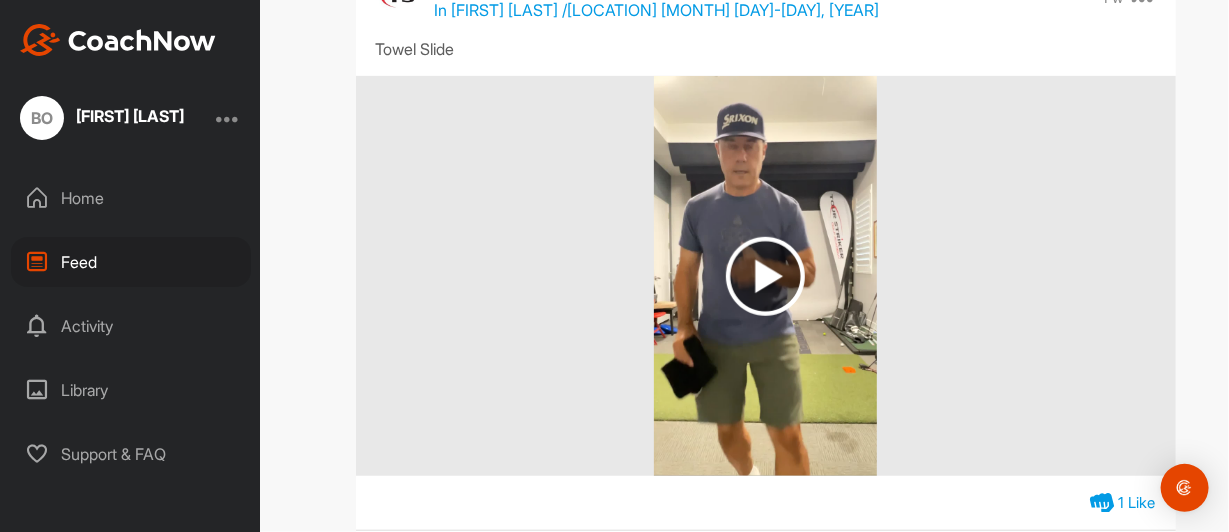 click at bounding box center [765, 276] 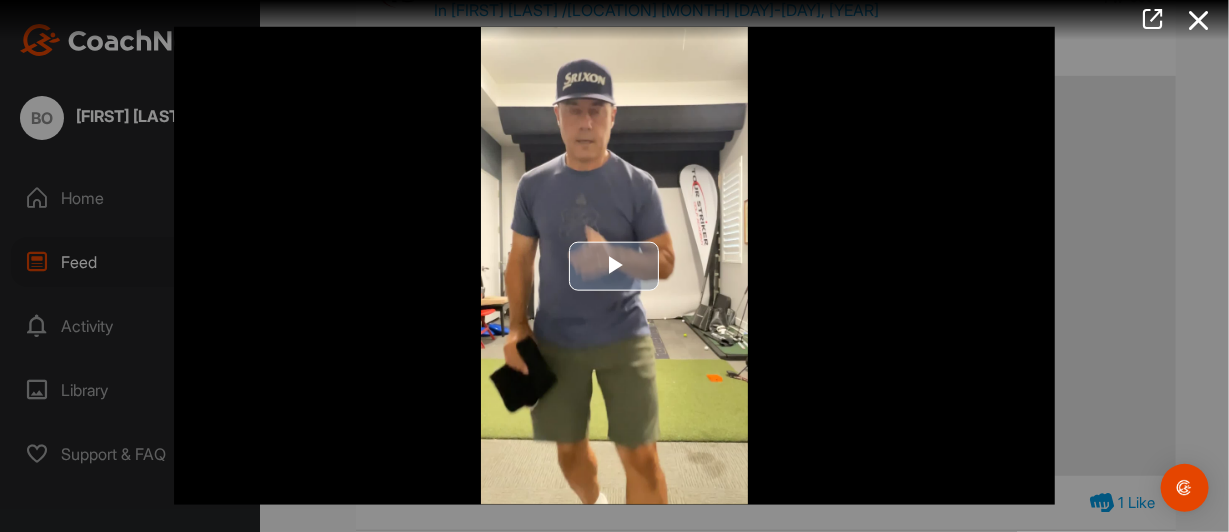 click at bounding box center [615, 266] 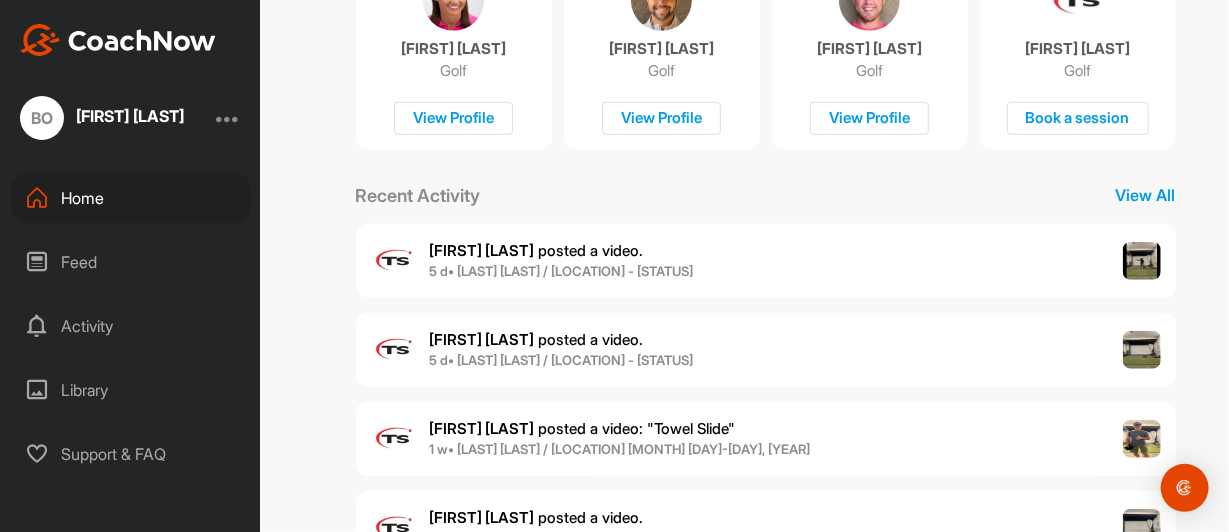 scroll, scrollTop: 499, scrollLeft: 0, axis: vertical 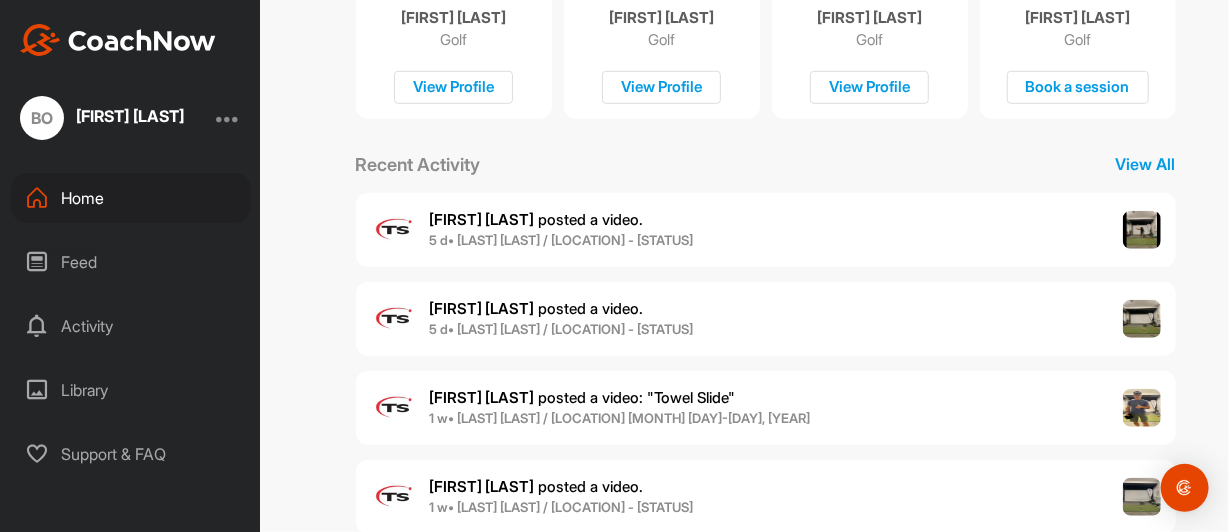 click on "Feed" at bounding box center (131, 262) 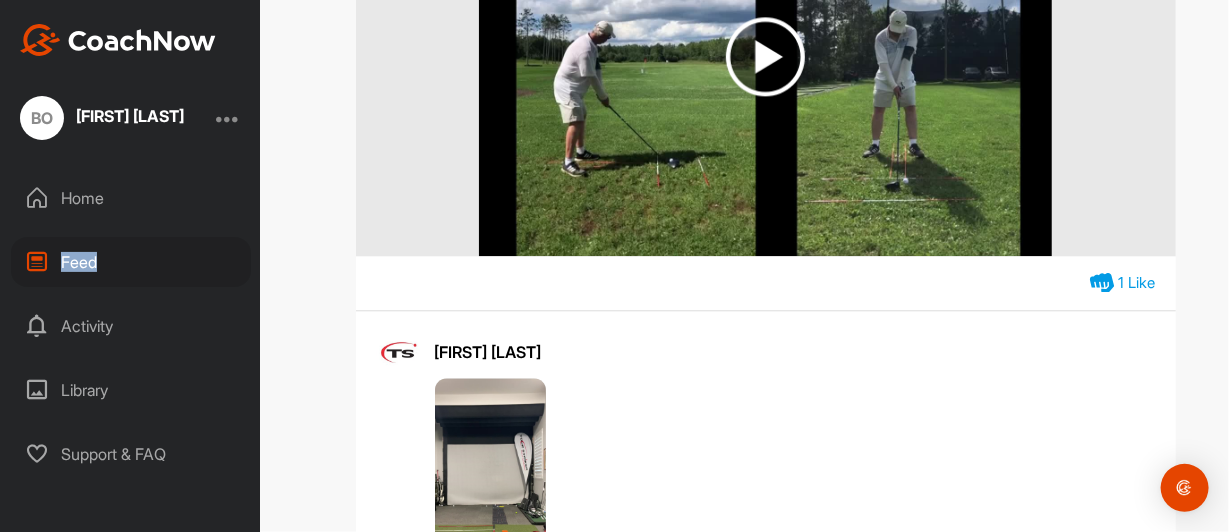 scroll, scrollTop: 1699, scrollLeft: 0, axis: vertical 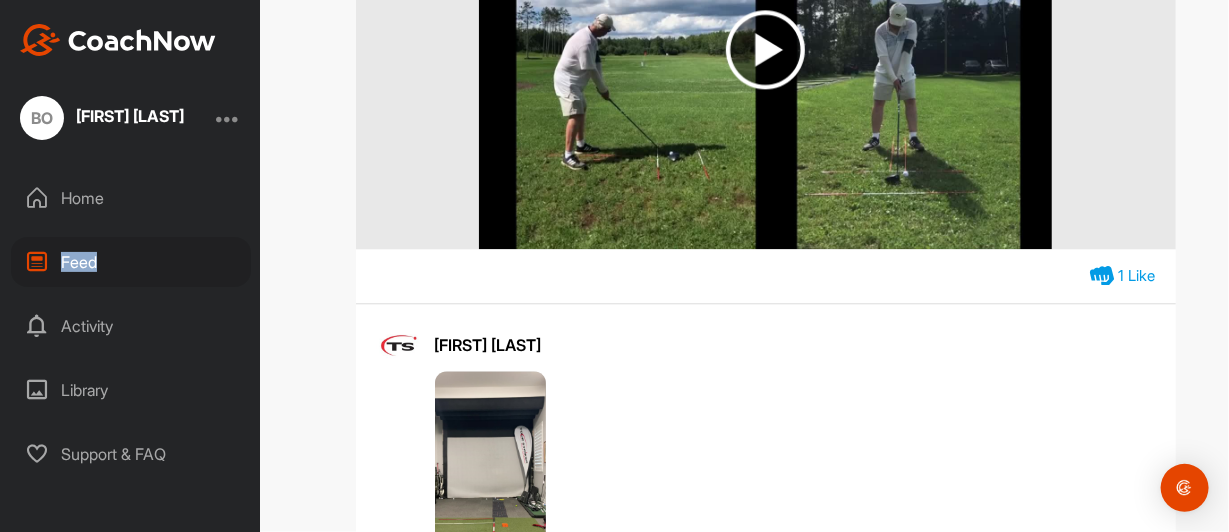 click at bounding box center (765, 49) 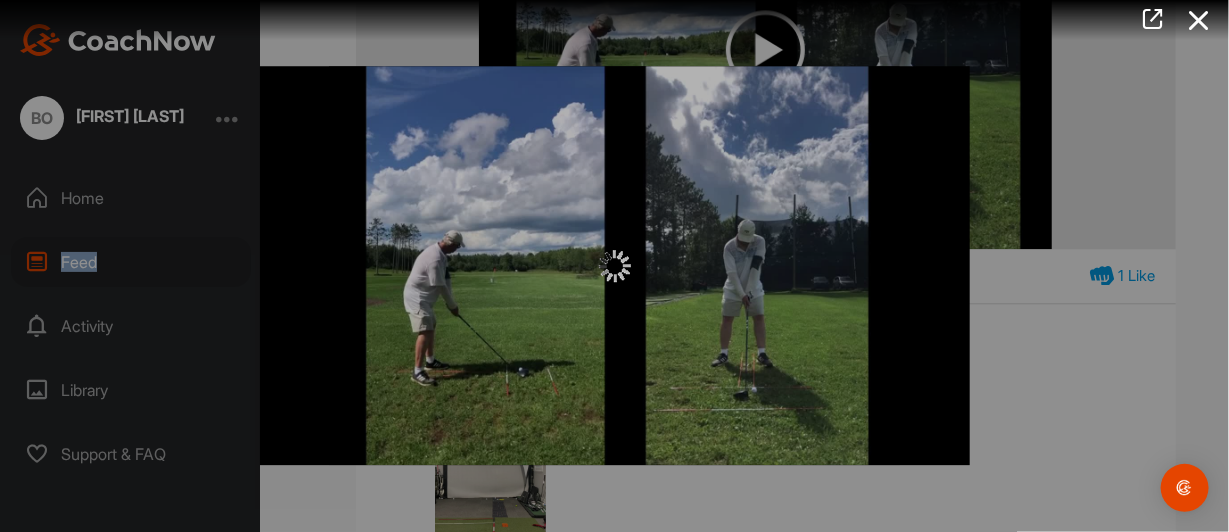 click at bounding box center [615, 265] 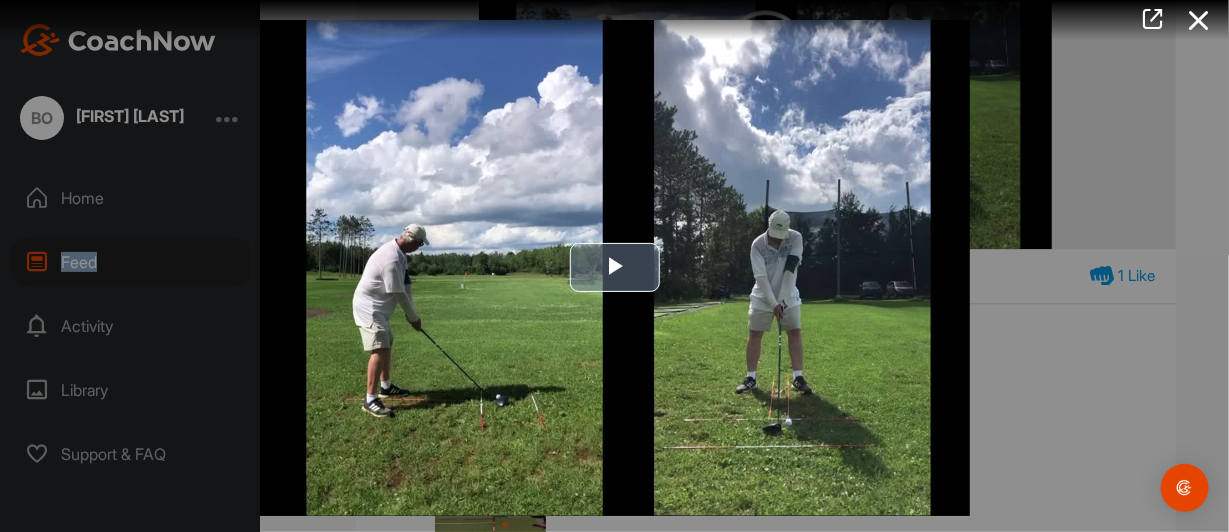 click at bounding box center (615, 268) 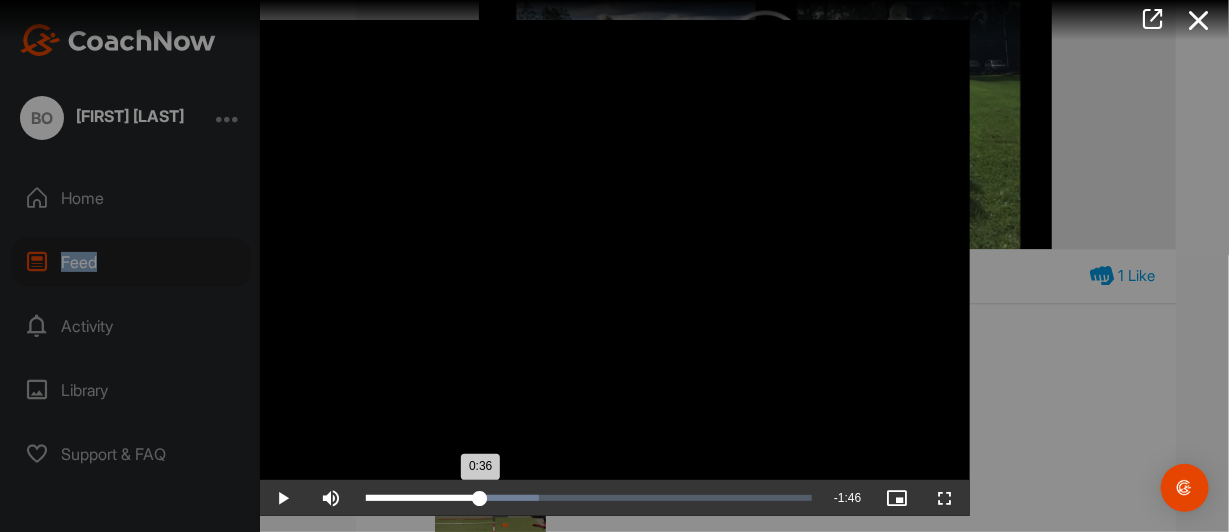 click on "0:36" at bounding box center [423, 498] 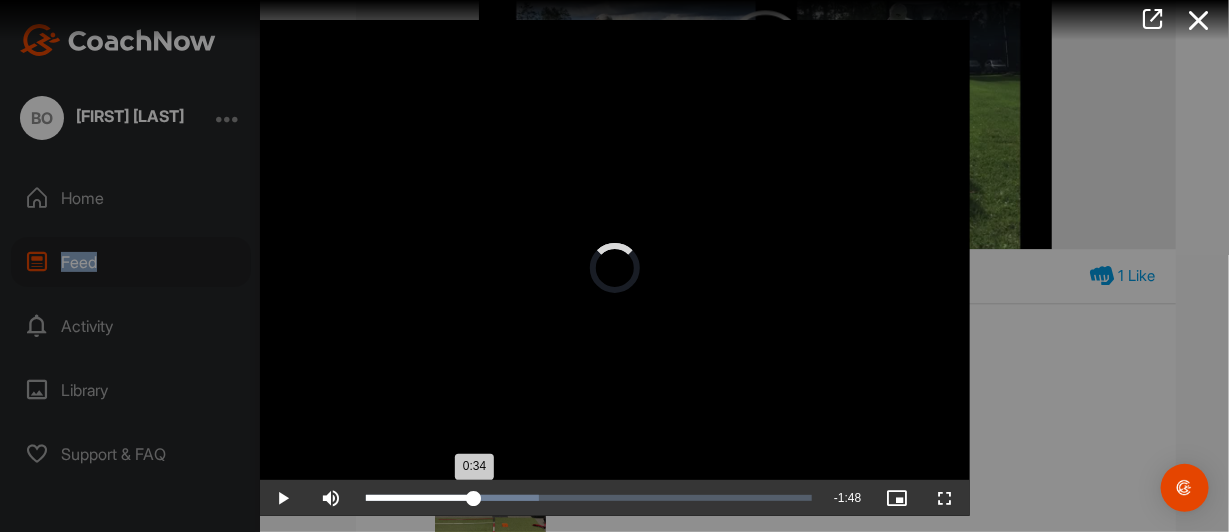 click on "0:34" at bounding box center (420, 498) 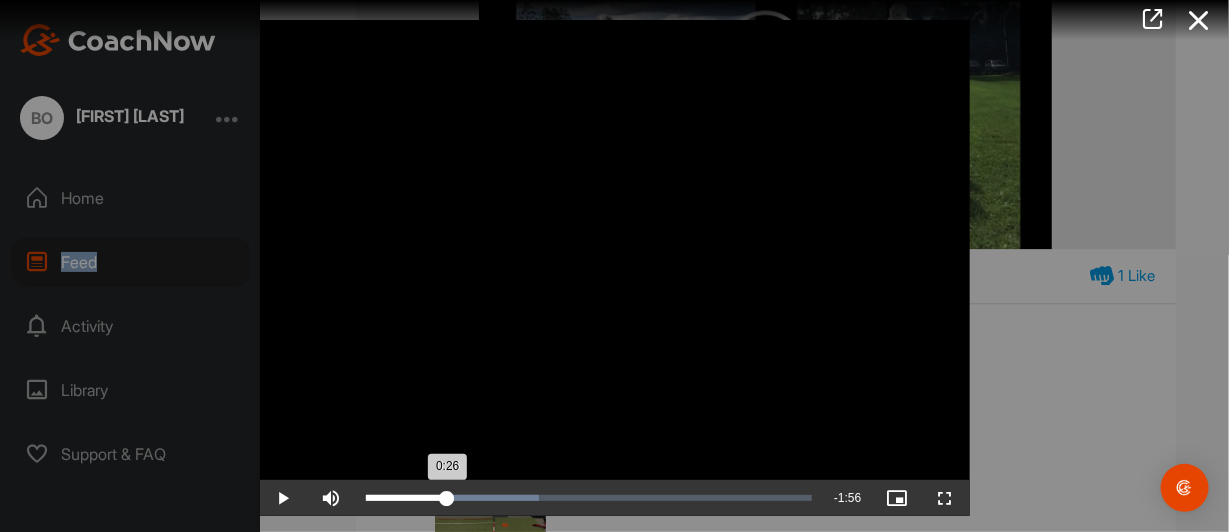 drag, startPoint x: 469, startPoint y: 497, endPoint x: 447, endPoint y: 499, distance: 22.090721 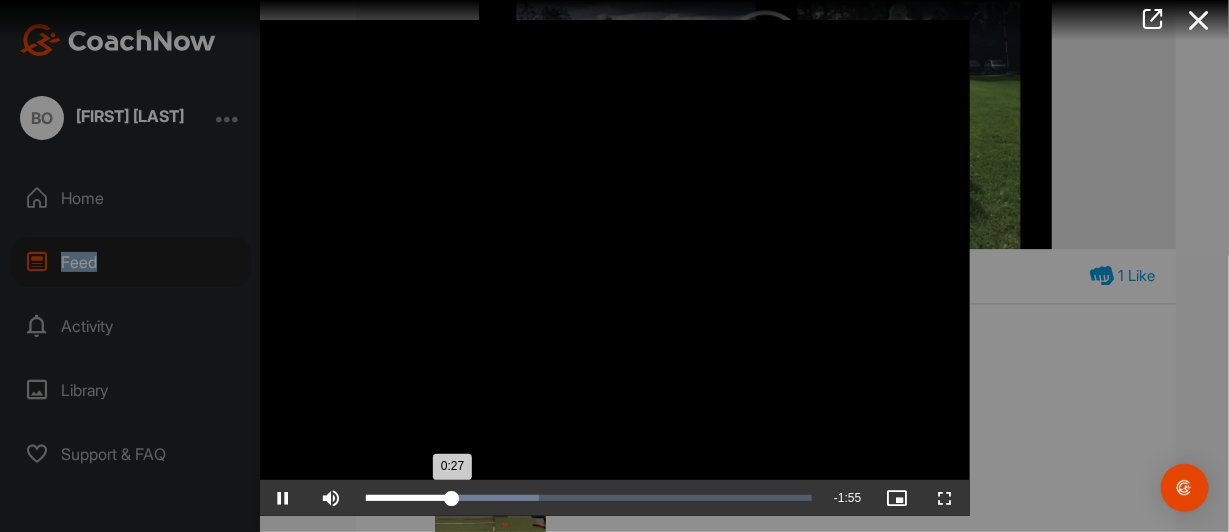 click on "0:27" at bounding box center [409, 498] 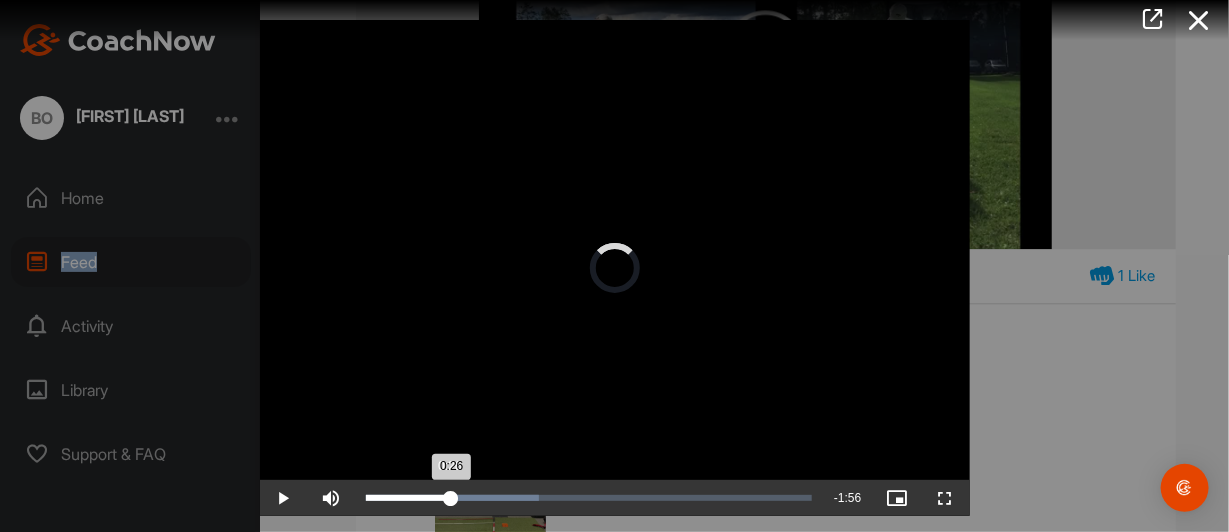 drag, startPoint x: 447, startPoint y: 495, endPoint x: 437, endPoint y: 494, distance: 10.049875 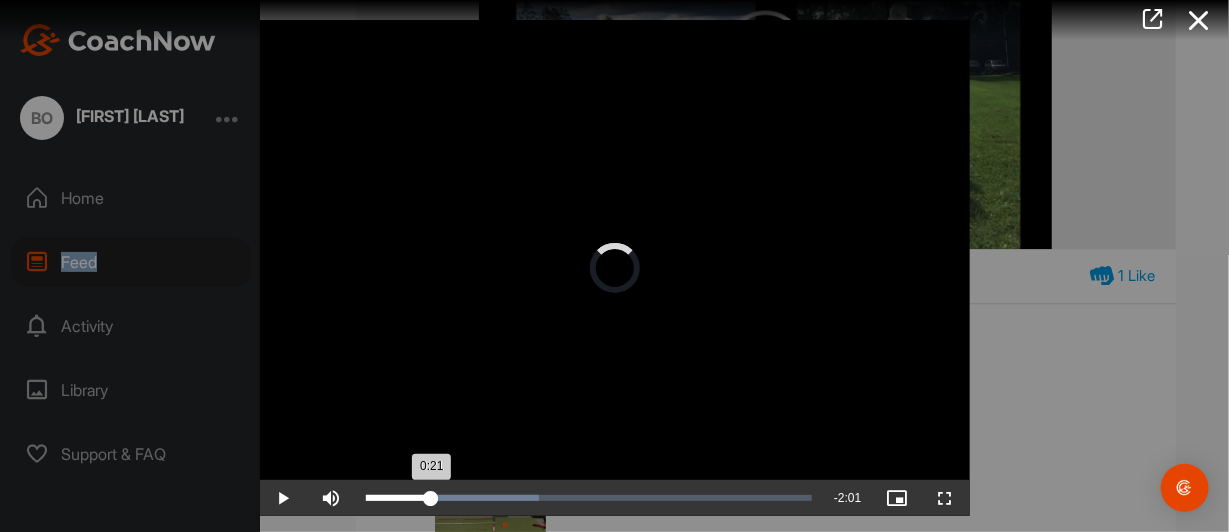 drag, startPoint x: 437, startPoint y: 494, endPoint x: 426, endPoint y: 494, distance: 11 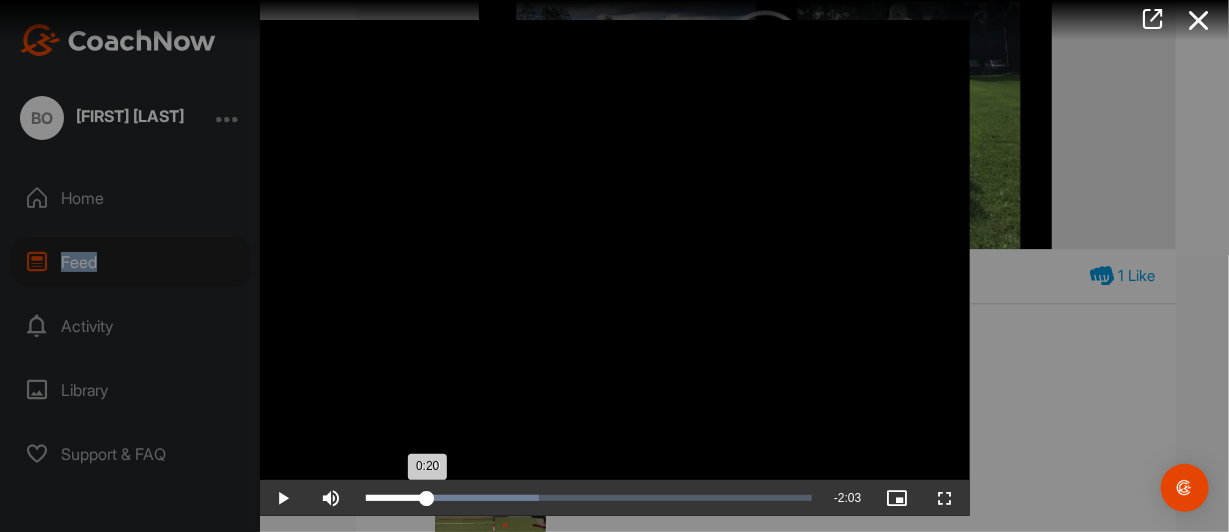 drag, startPoint x: 453, startPoint y: 496, endPoint x: 428, endPoint y: 495, distance: 25.019993 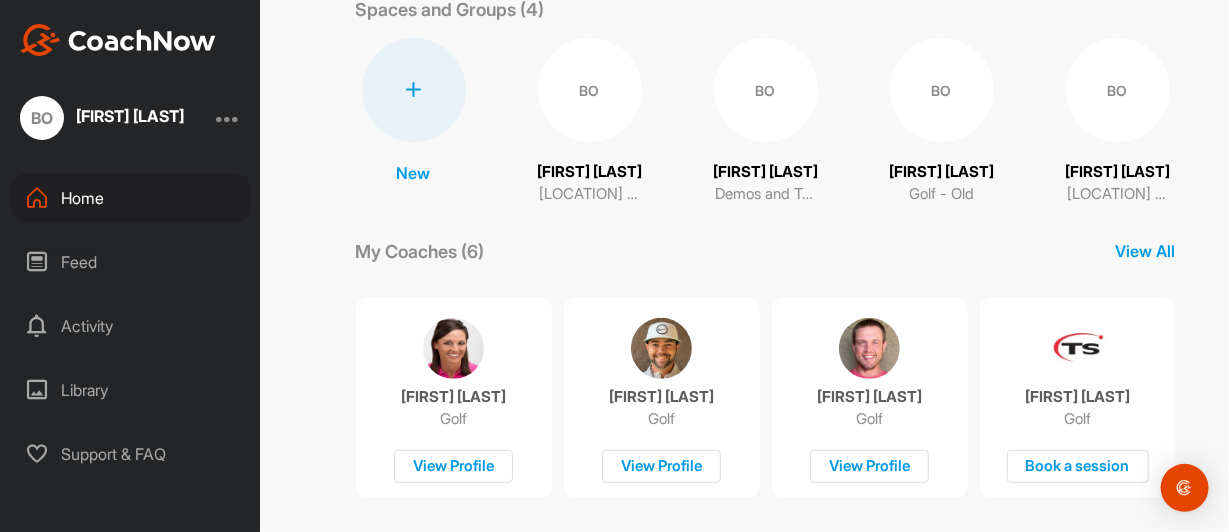 scroll, scrollTop: 300, scrollLeft: 0, axis: vertical 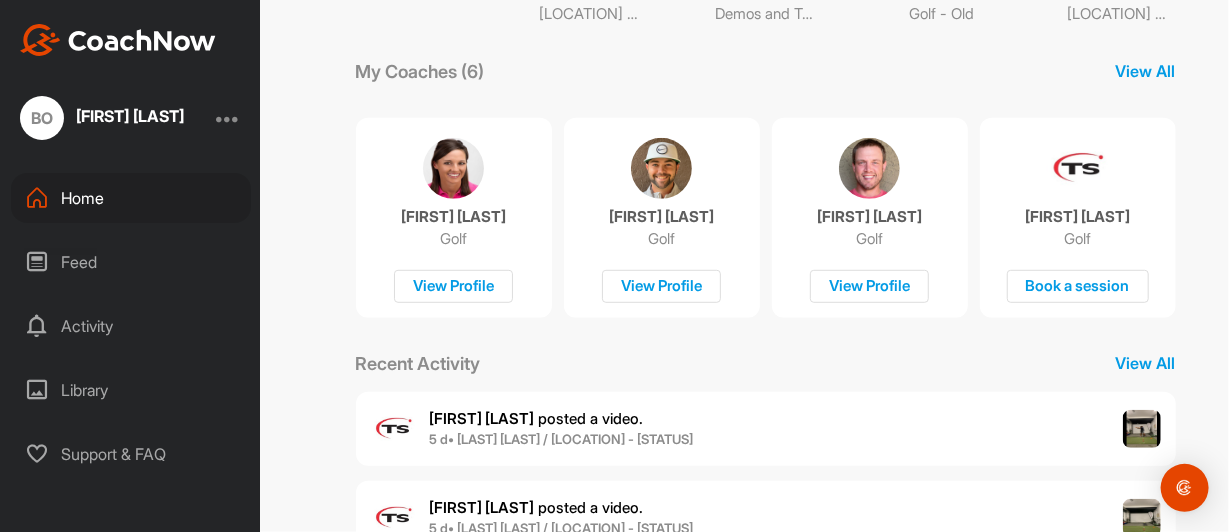 click on "Feed" at bounding box center [131, 262] 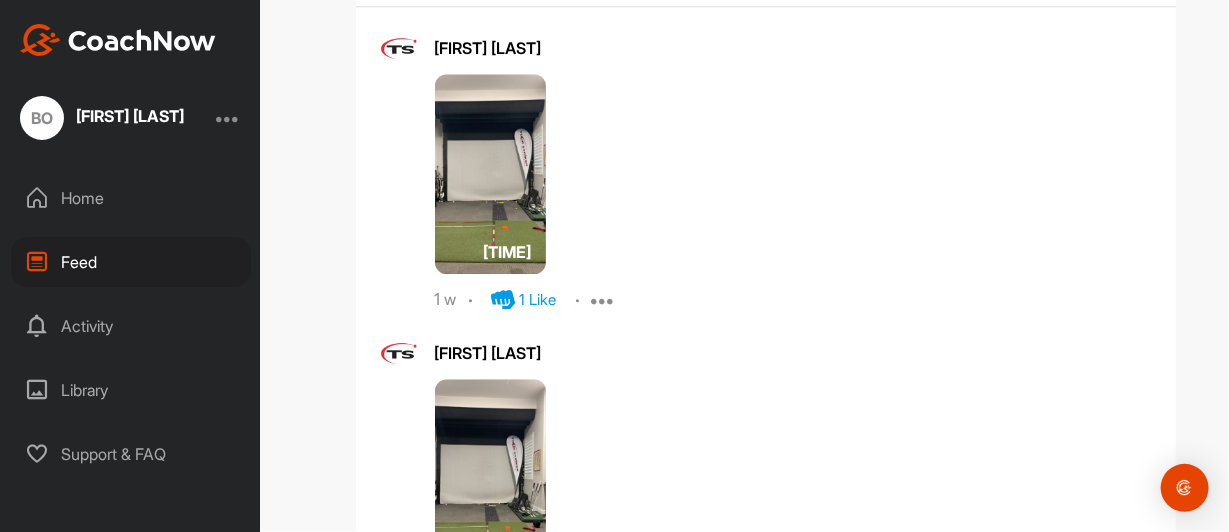 scroll, scrollTop: 2000, scrollLeft: 0, axis: vertical 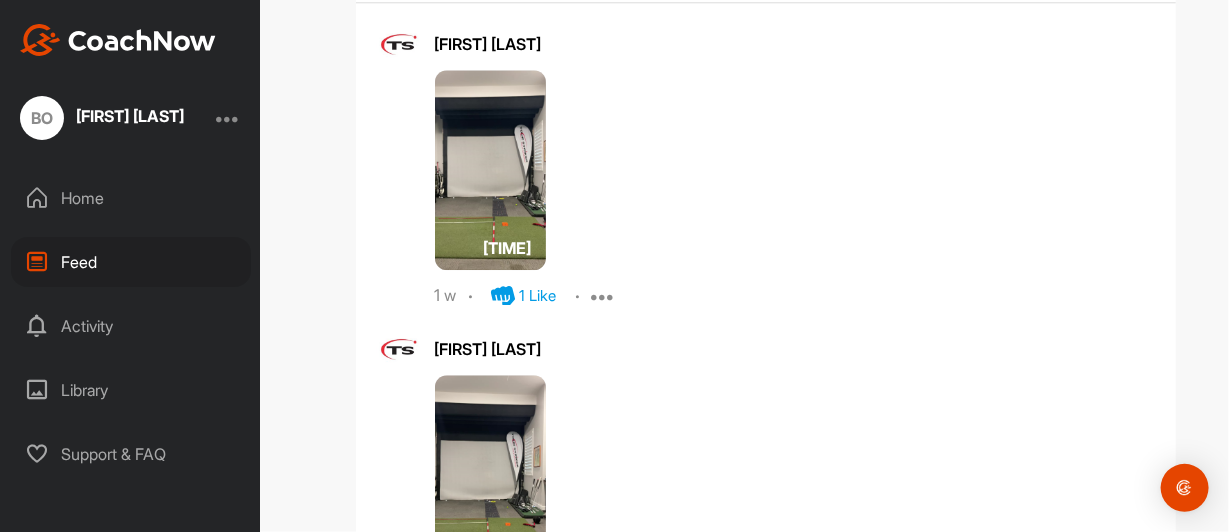 click at bounding box center [491, 170] 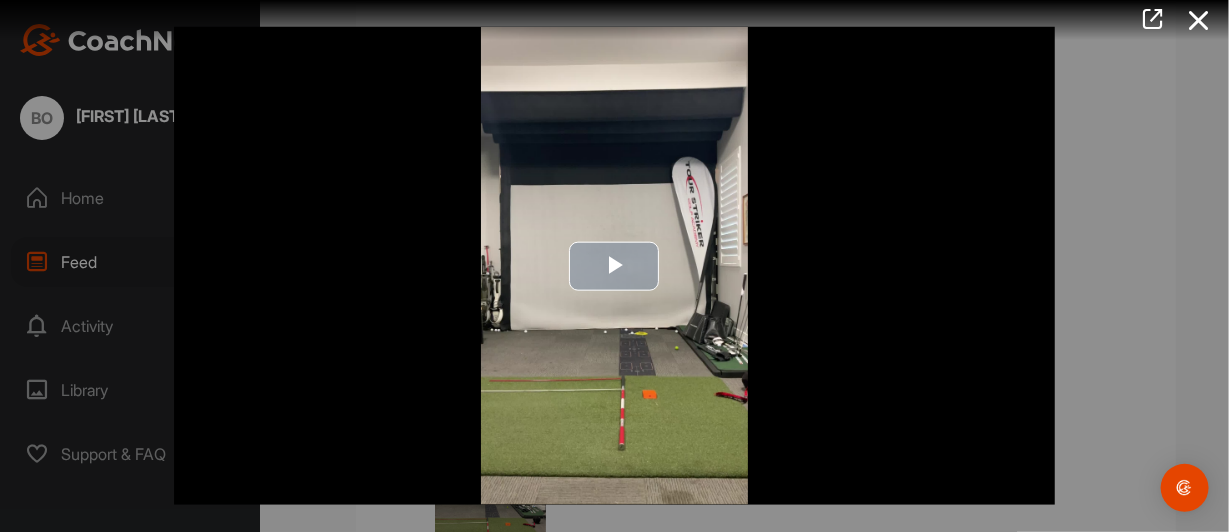 click at bounding box center [615, 266] 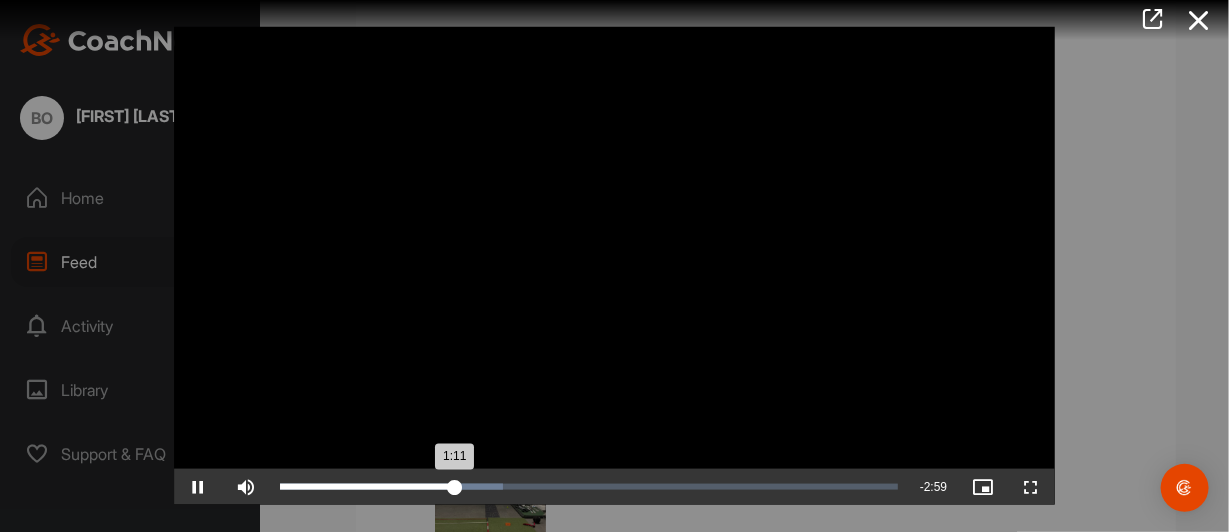 click on "1:11" at bounding box center [368, 487] 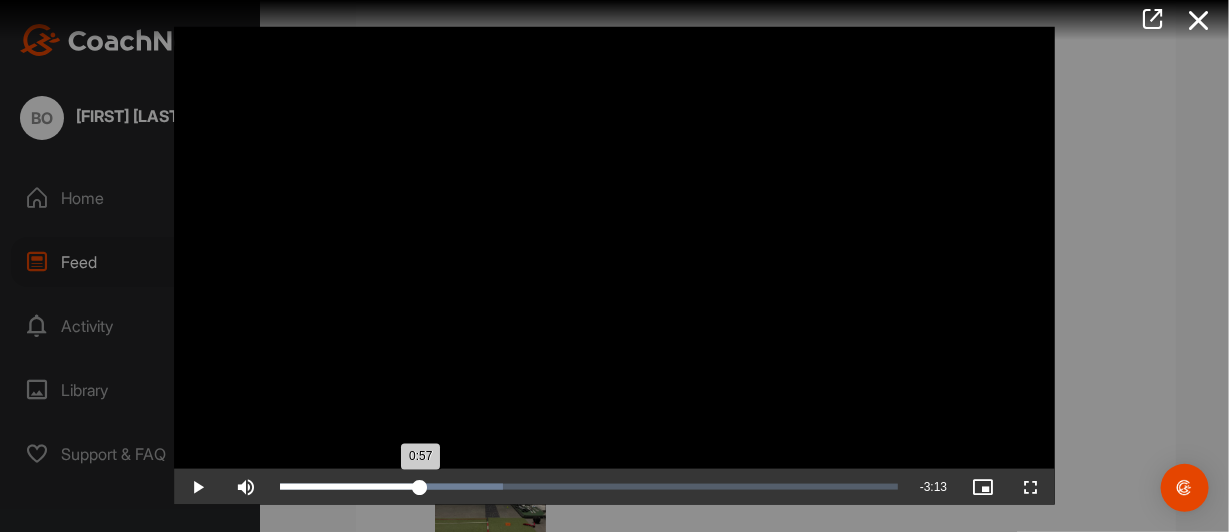 drag, startPoint x: 448, startPoint y: 487, endPoint x: 421, endPoint y: 488, distance: 27.018513 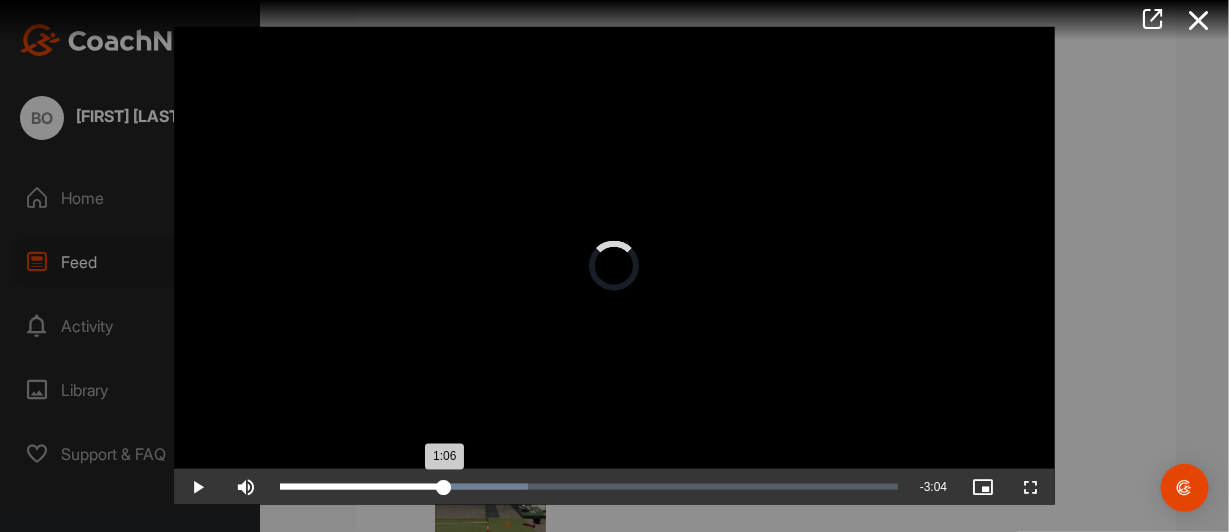 drag, startPoint x: 515, startPoint y: 487, endPoint x: 443, endPoint y: 485, distance: 72.02777 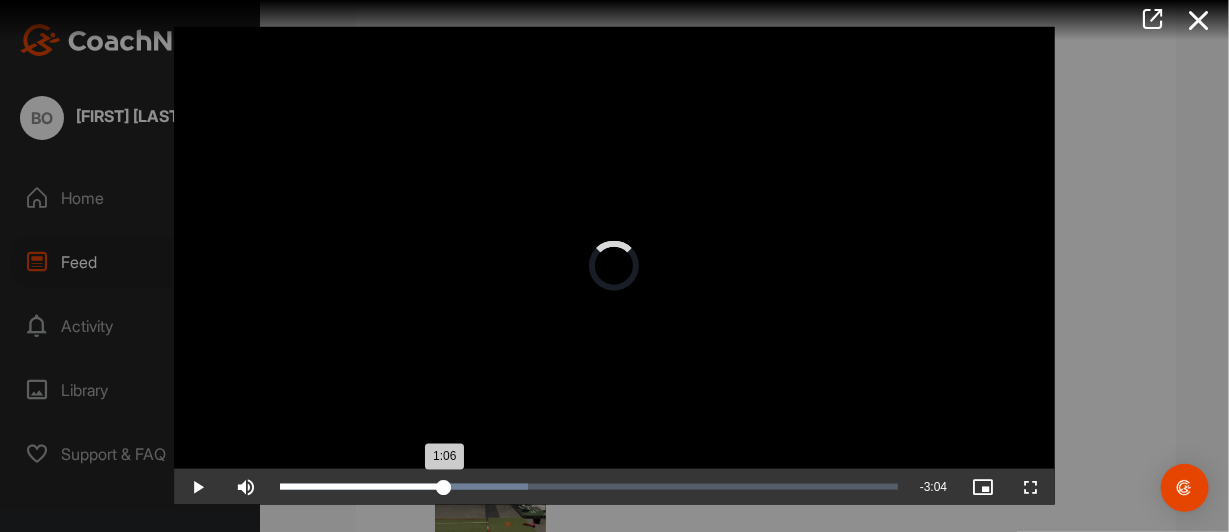click on "1:06" at bounding box center (362, 487) 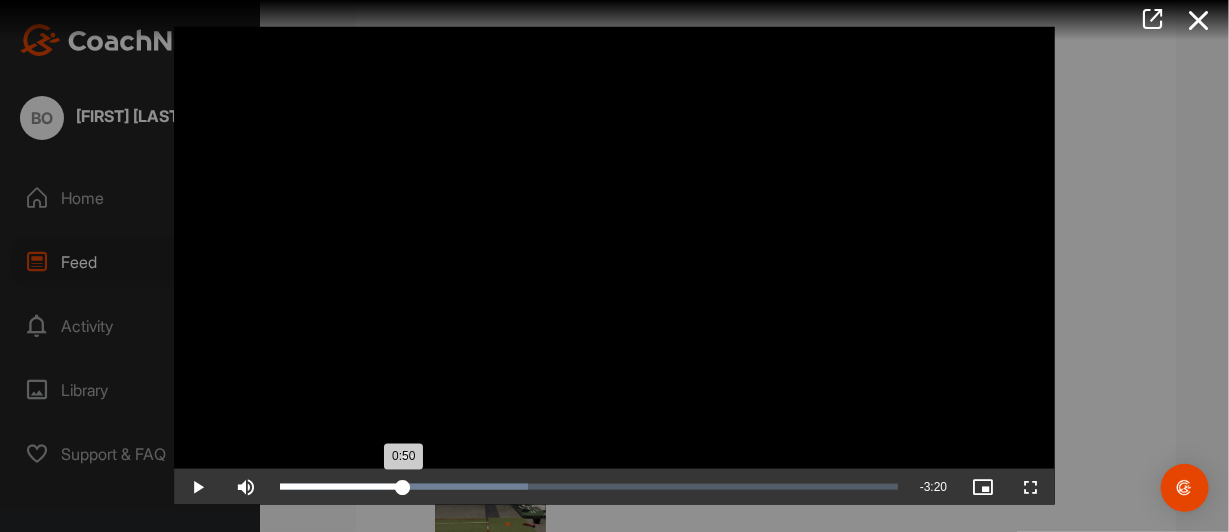 drag, startPoint x: 447, startPoint y: 484, endPoint x: 401, endPoint y: 481, distance: 46.09772 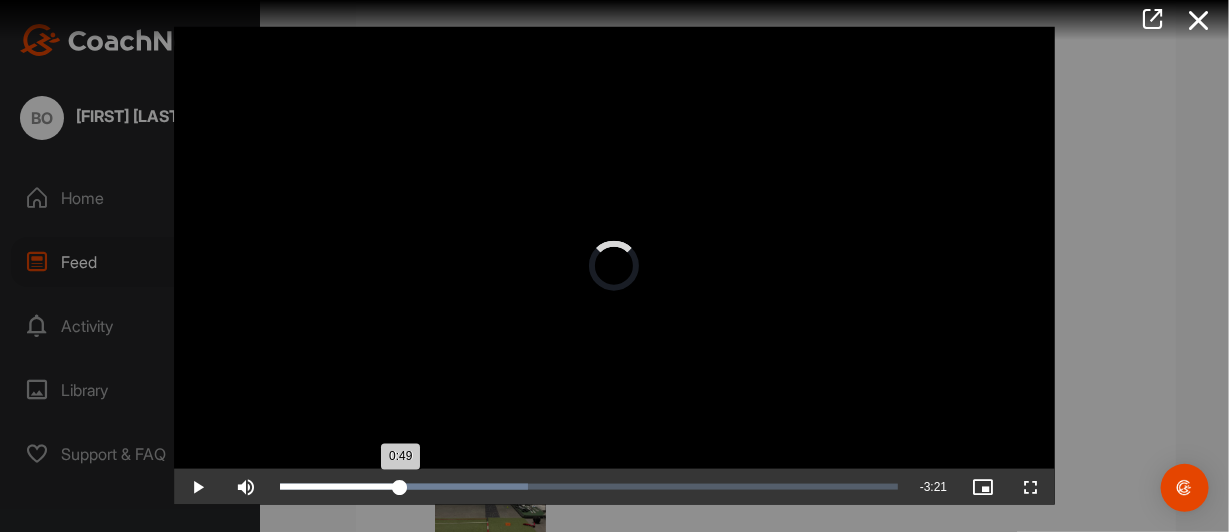 drag, startPoint x: 402, startPoint y: 483, endPoint x: 392, endPoint y: 481, distance: 10.198039 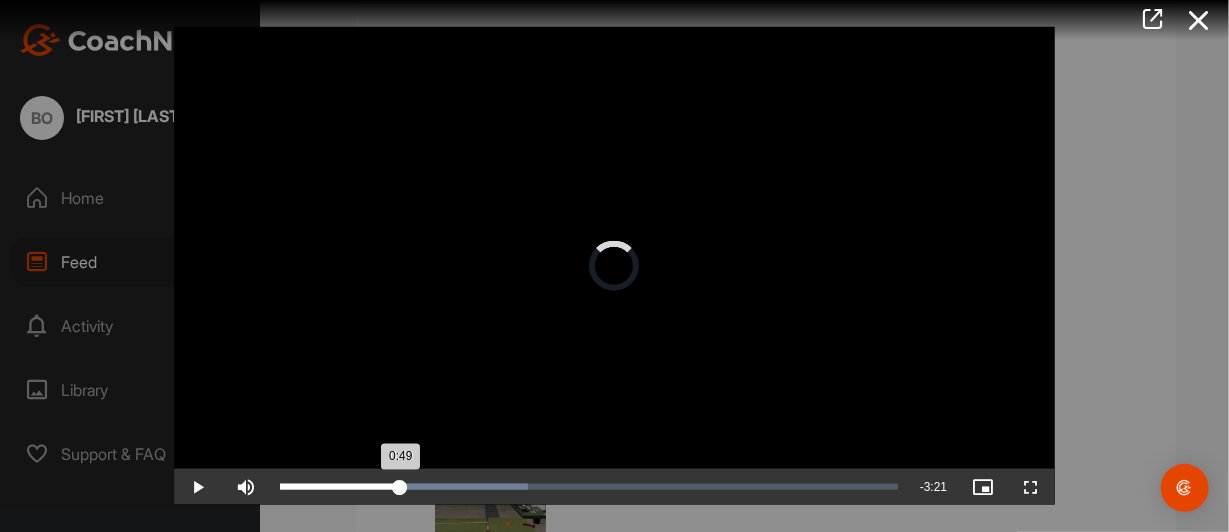 click on "0:49" at bounding box center (340, 487) 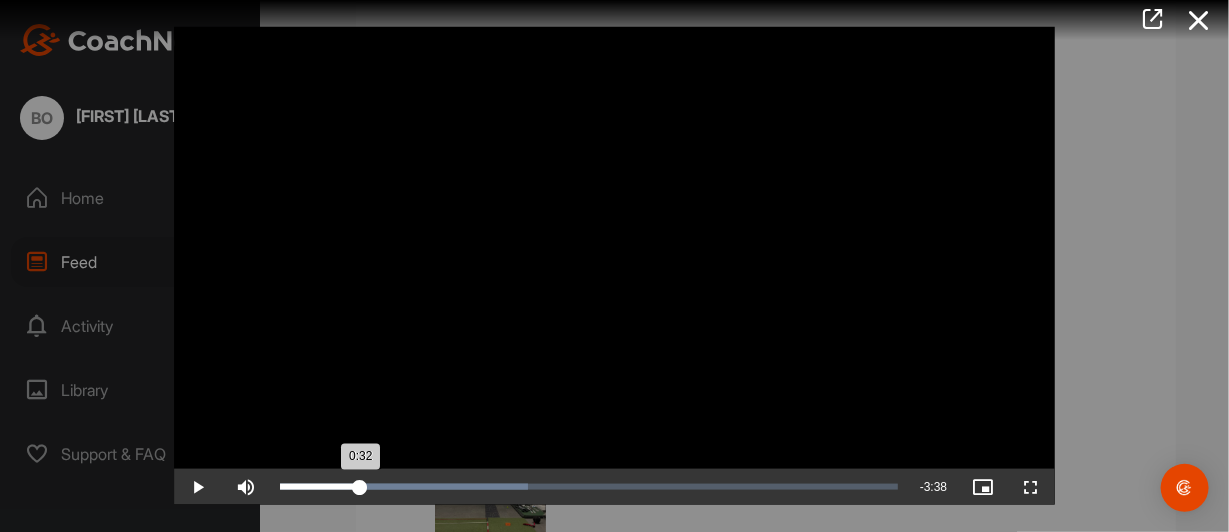 drag, startPoint x: 392, startPoint y: 481, endPoint x: 359, endPoint y: 480, distance: 33.01515 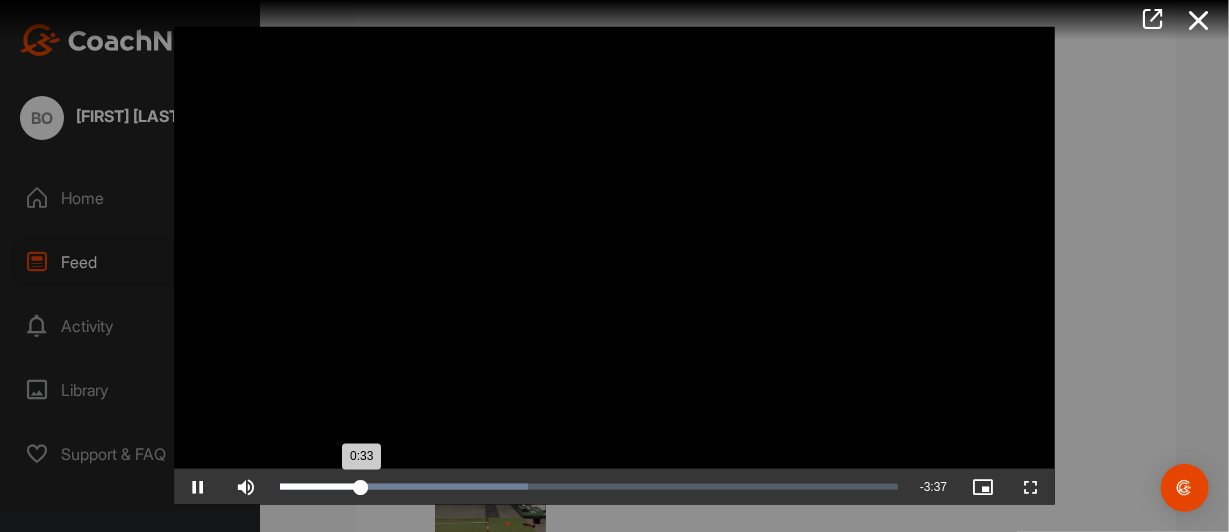 drag, startPoint x: 364, startPoint y: 481, endPoint x: 348, endPoint y: 480, distance: 16.03122 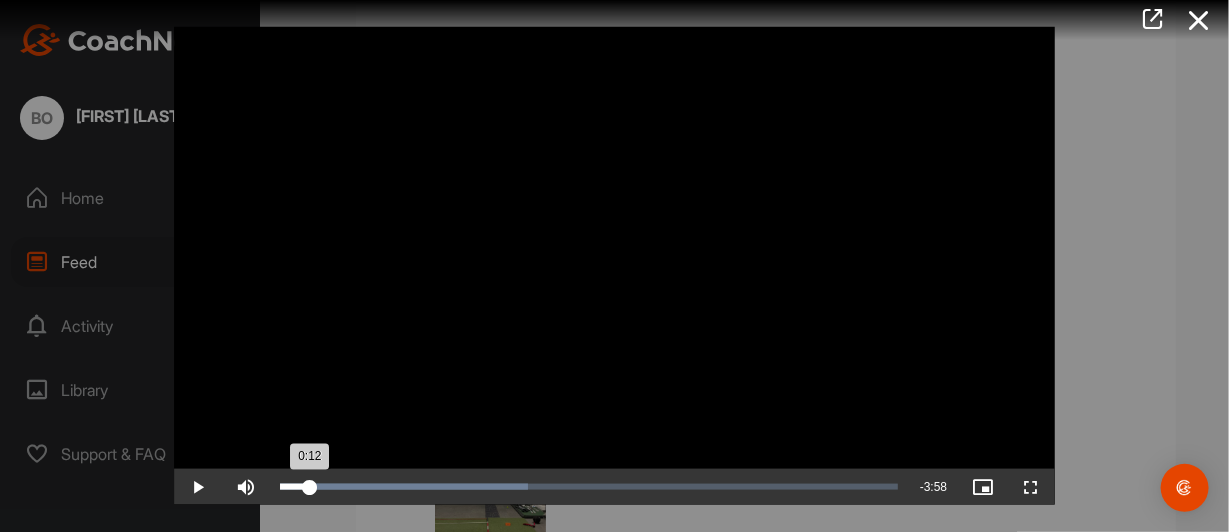 drag, startPoint x: 348, startPoint y: 480, endPoint x: 309, endPoint y: 485, distance: 39.319206 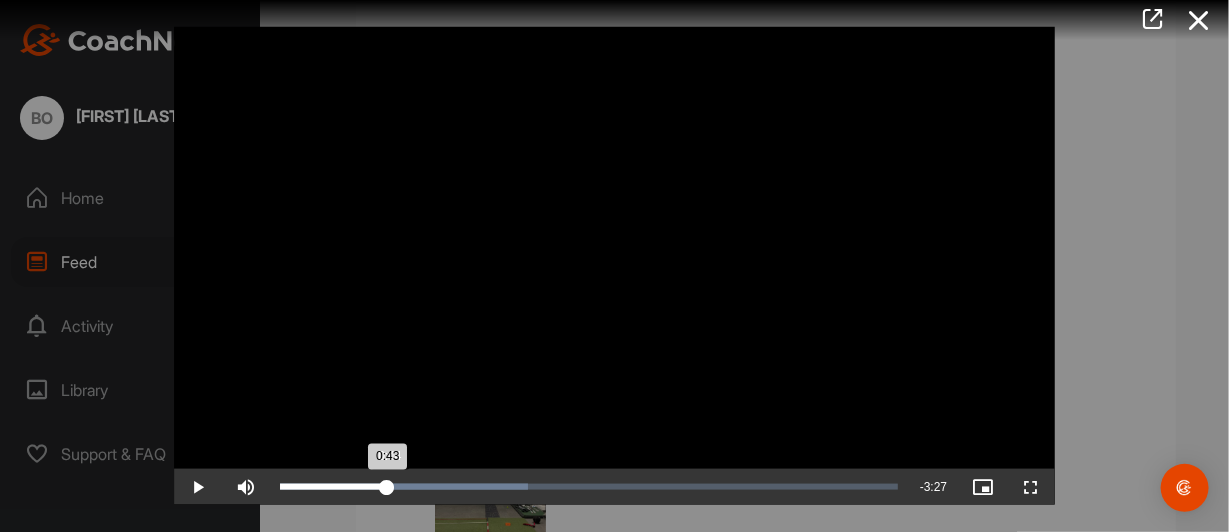 drag, startPoint x: 485, startPoint y: 487, endPoint x: 387, endPoint y: 492, distance: 98.12747 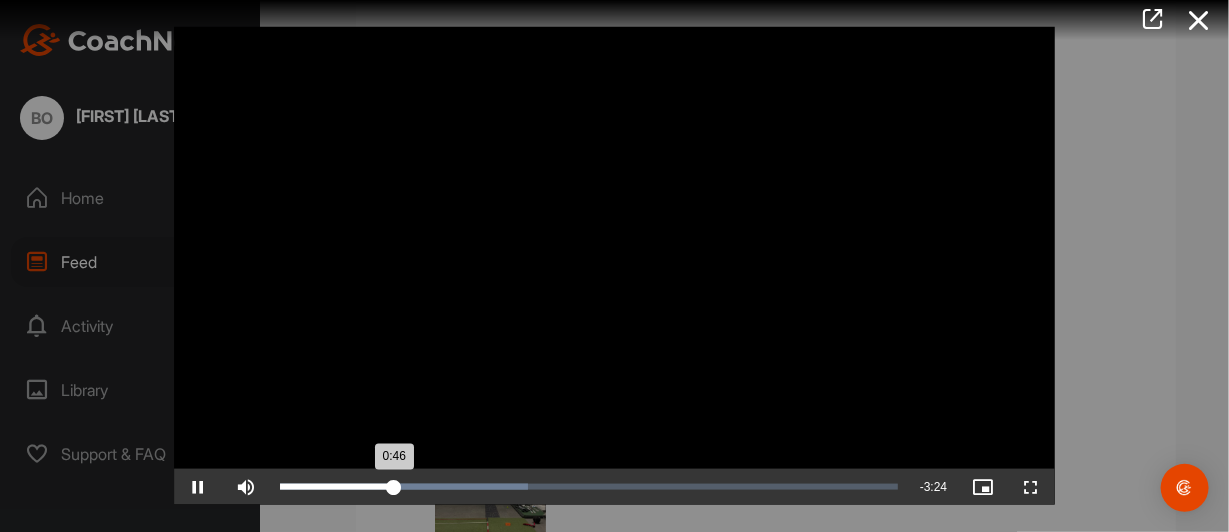 click on "0:46" at bounding box center [337, 487] 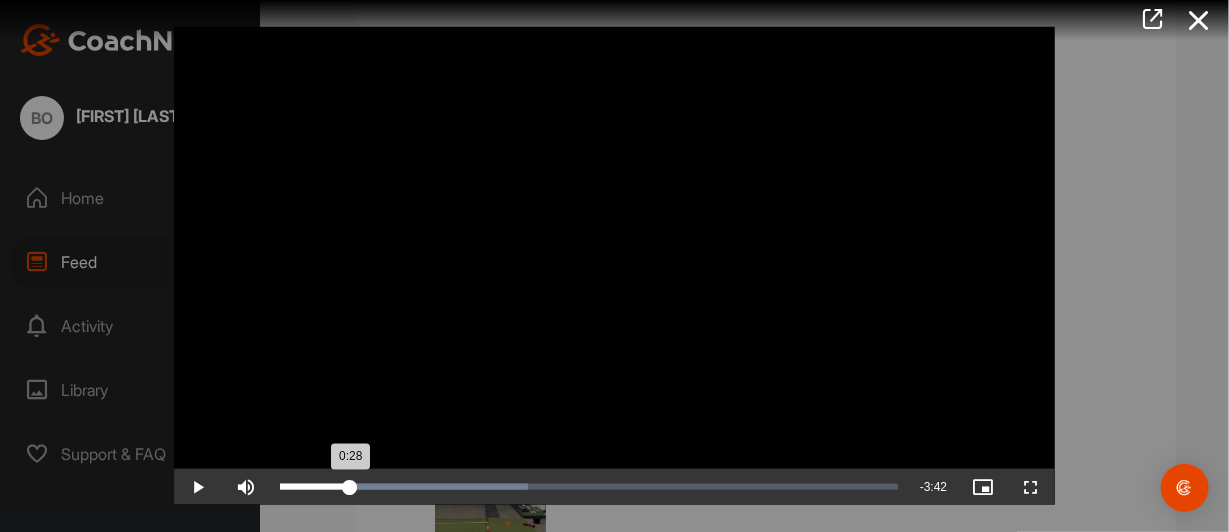 drag, startPoint x: 378, startPoint y: 487, endPoint x: 350, endPoint y: 487, distance: 28 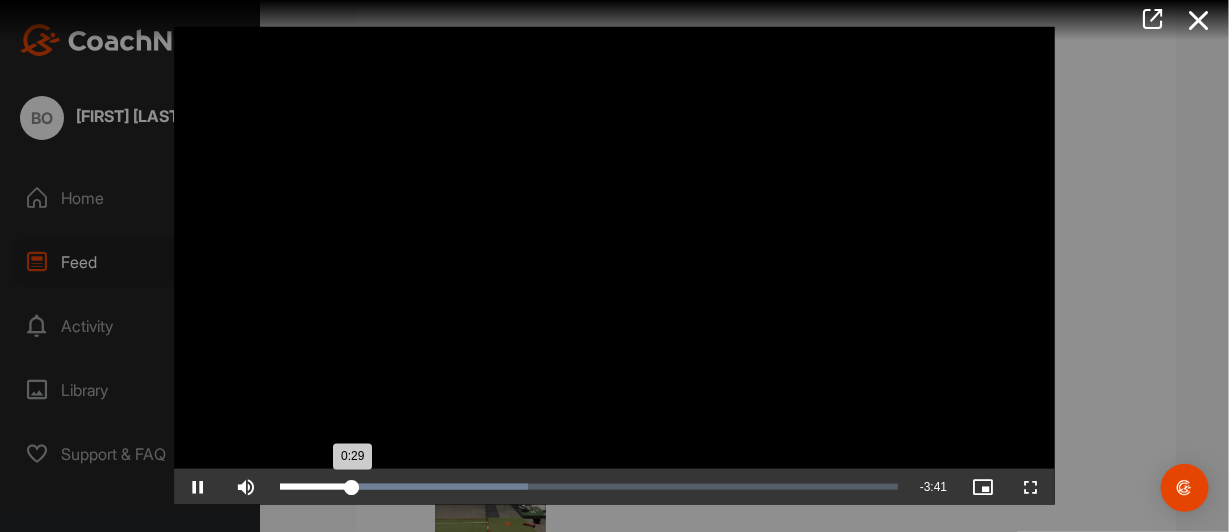 click on "0:29" at bounding box center (316, 487) 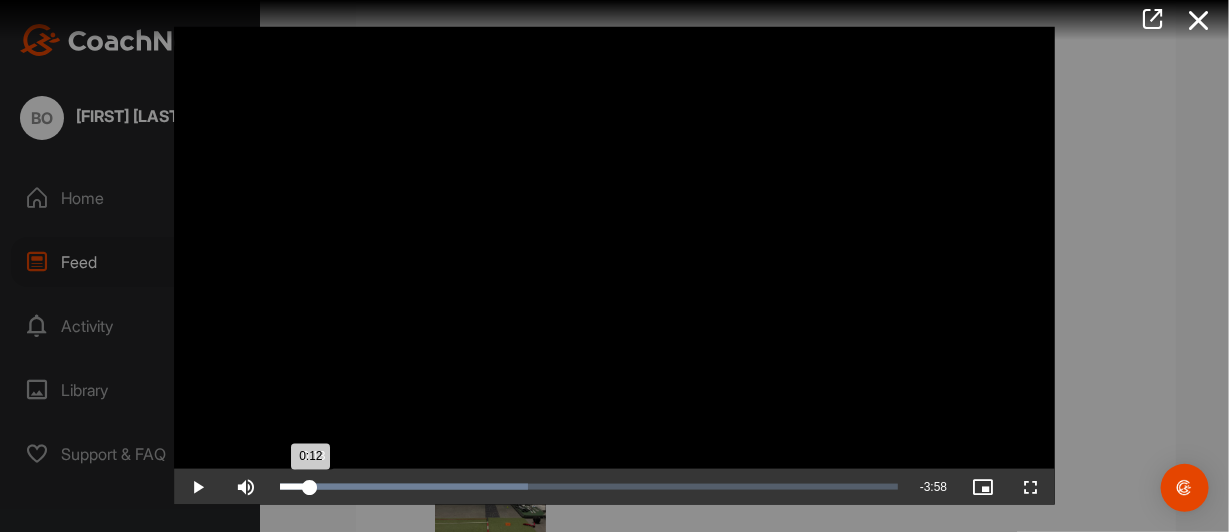 drag, startPoint x: 332, startPoint y: 486, endPoint x: 306, endPoint y: 484, distance: 26.076809 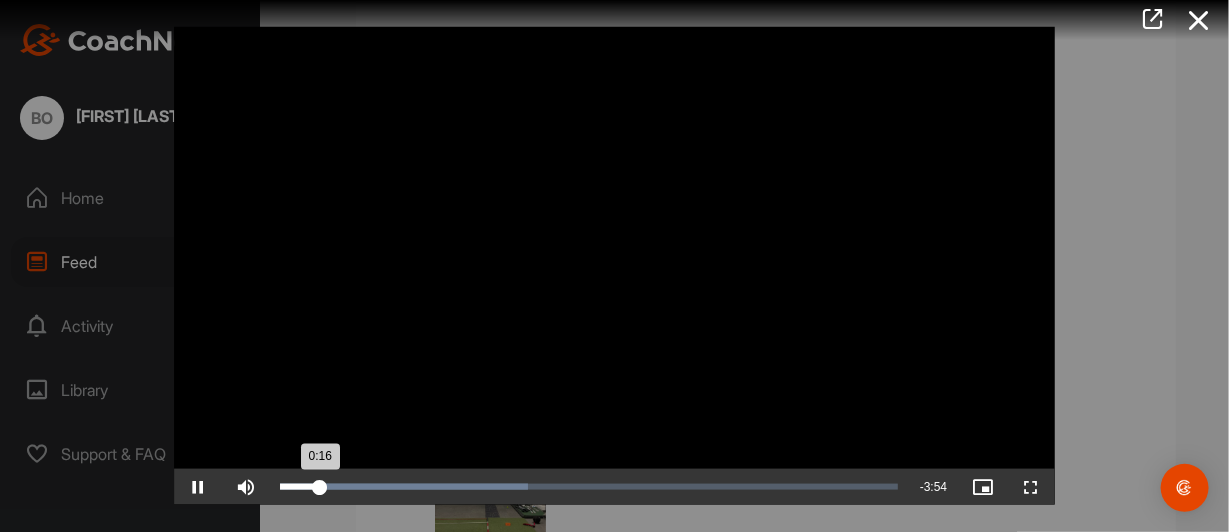 click on "0:16" at bounding box center [300, 487] 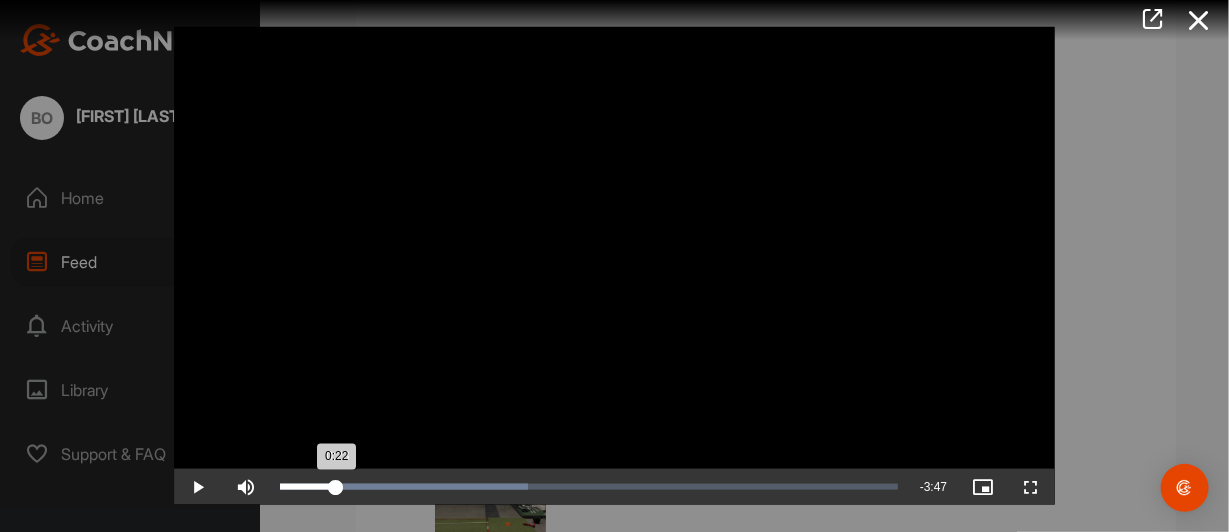 click on "0:22" at bounding box center [308, 487] 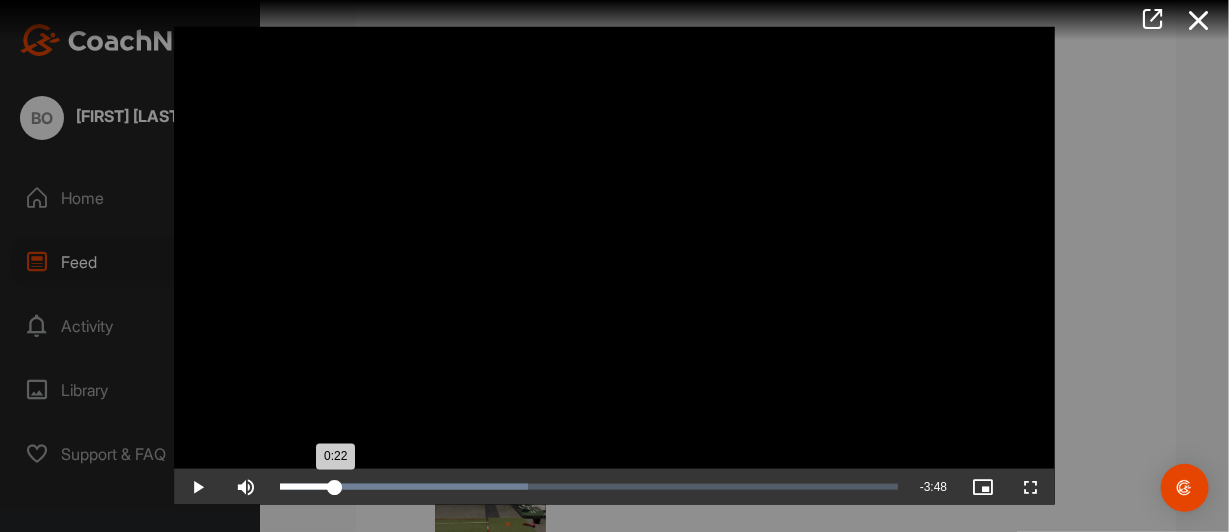 drag, startPoint x: 335, startPoint y: 487, endPoint x: 349, endPoint y: 489, distance: 14.142136 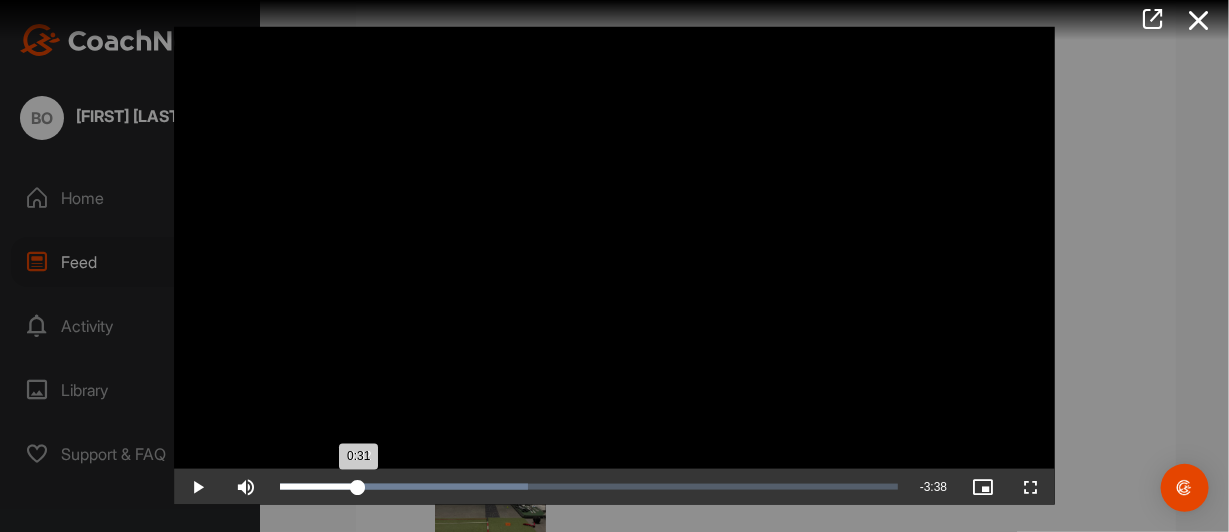 click on "0:31" at bounding box center [319, 487] 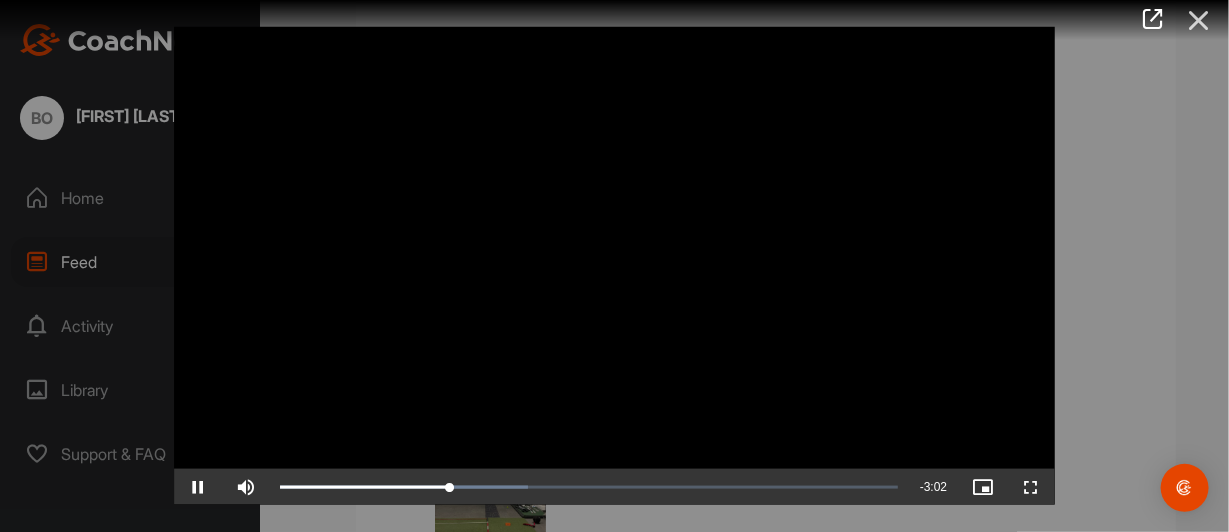 click at bounding box center [1199, 20] 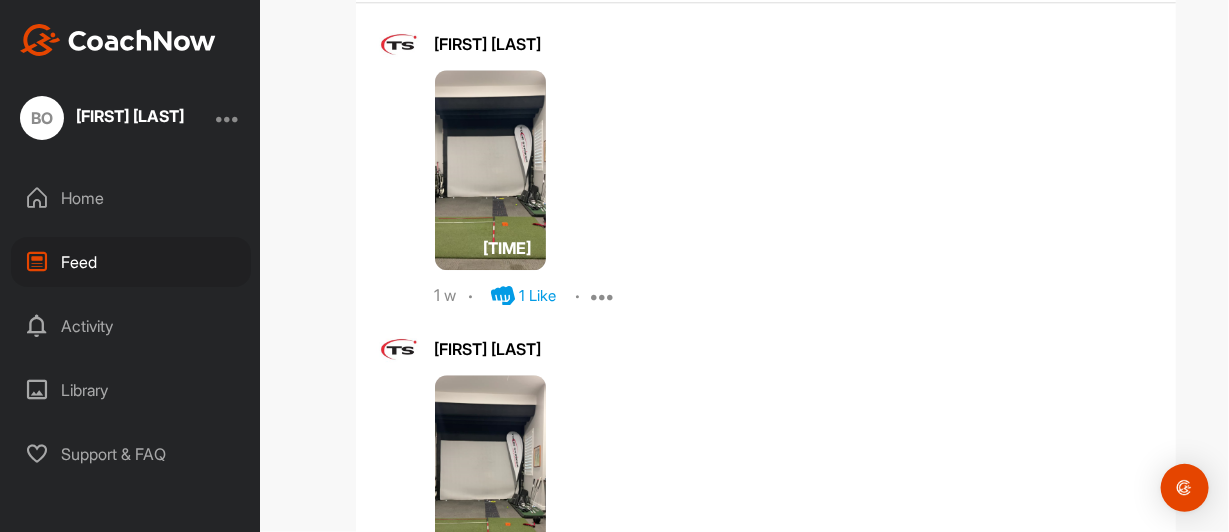 click at bounding box center [228, 118] 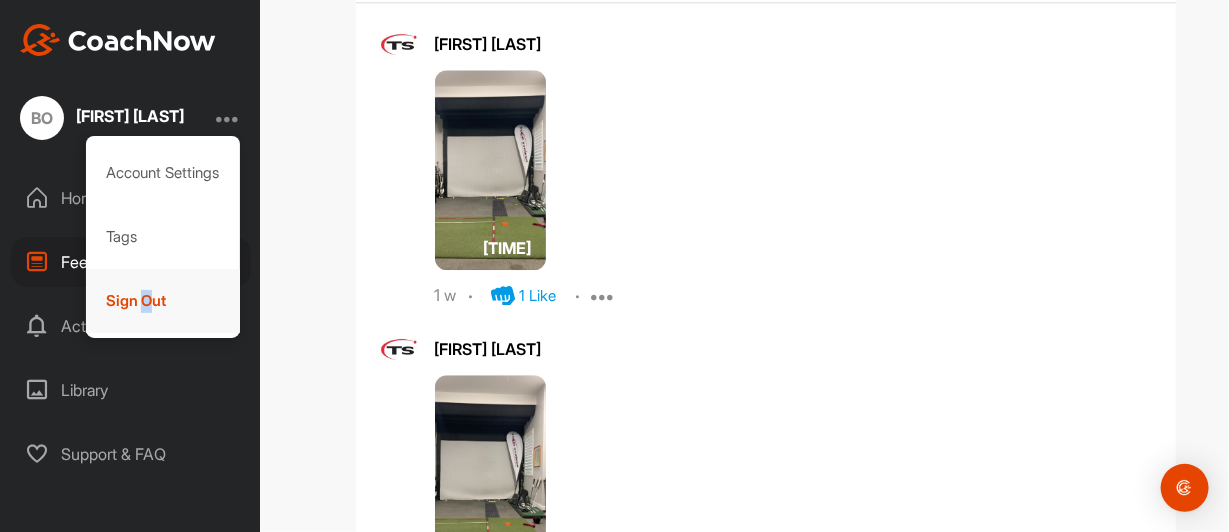 click on "Sign Out" at bounding box center [163, 301] 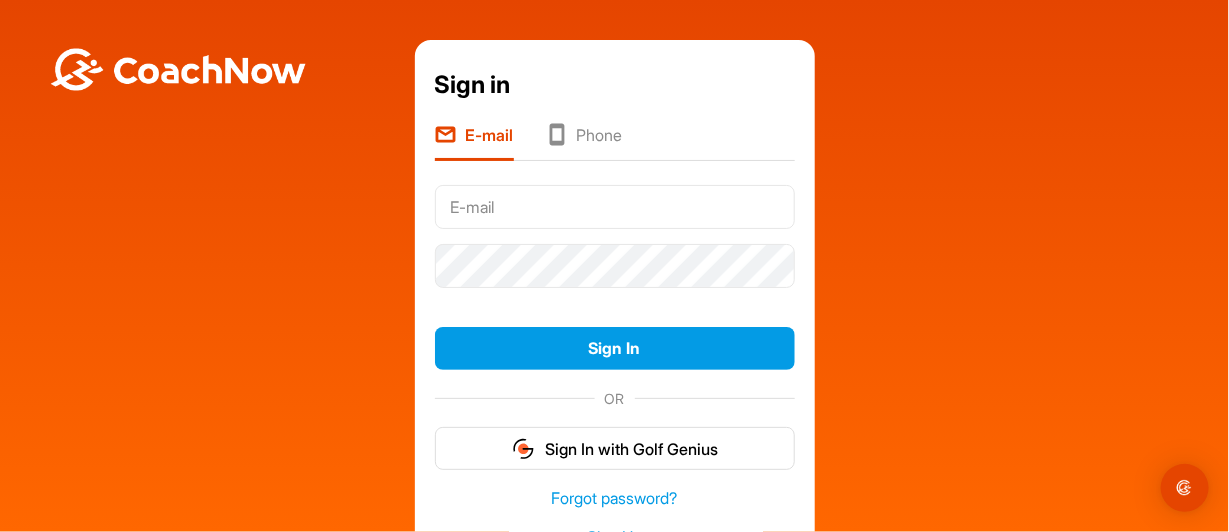 type on "[EMAIL]" 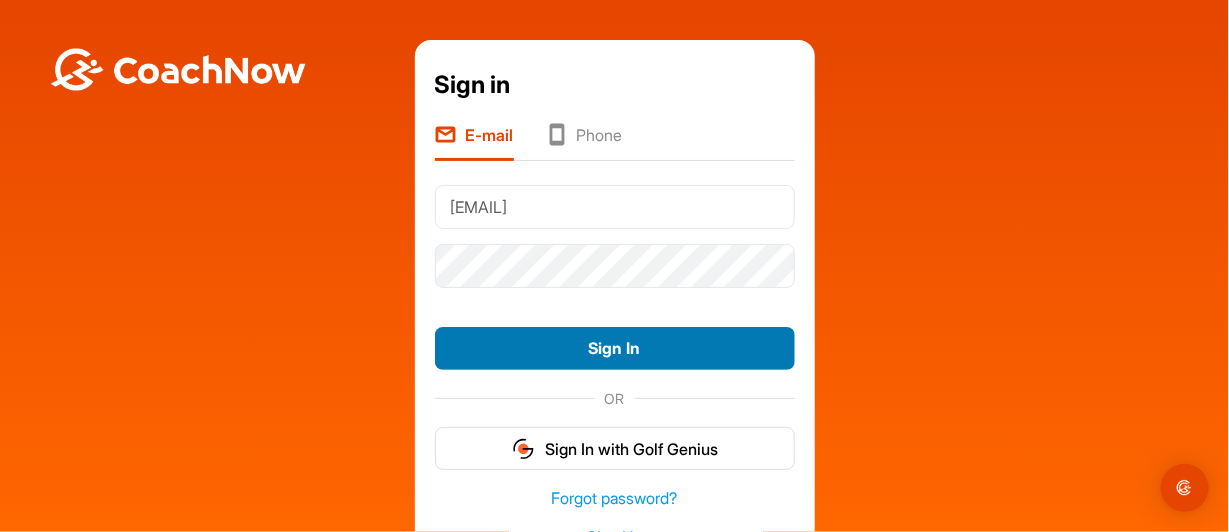 click on "Sign In" at bounding box center (615, 348) 